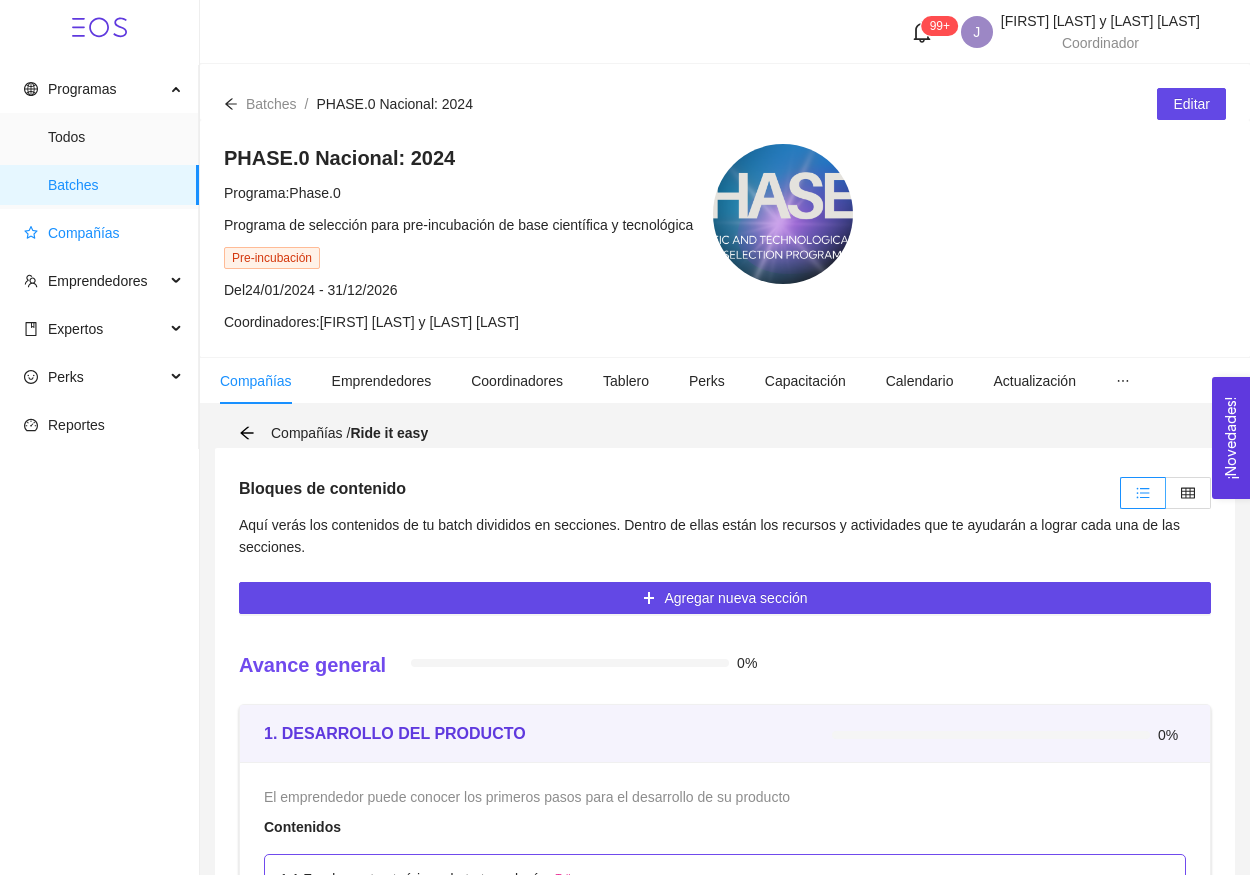 scroll, scrollTop: 0, scrollLeft: 0, axis: both 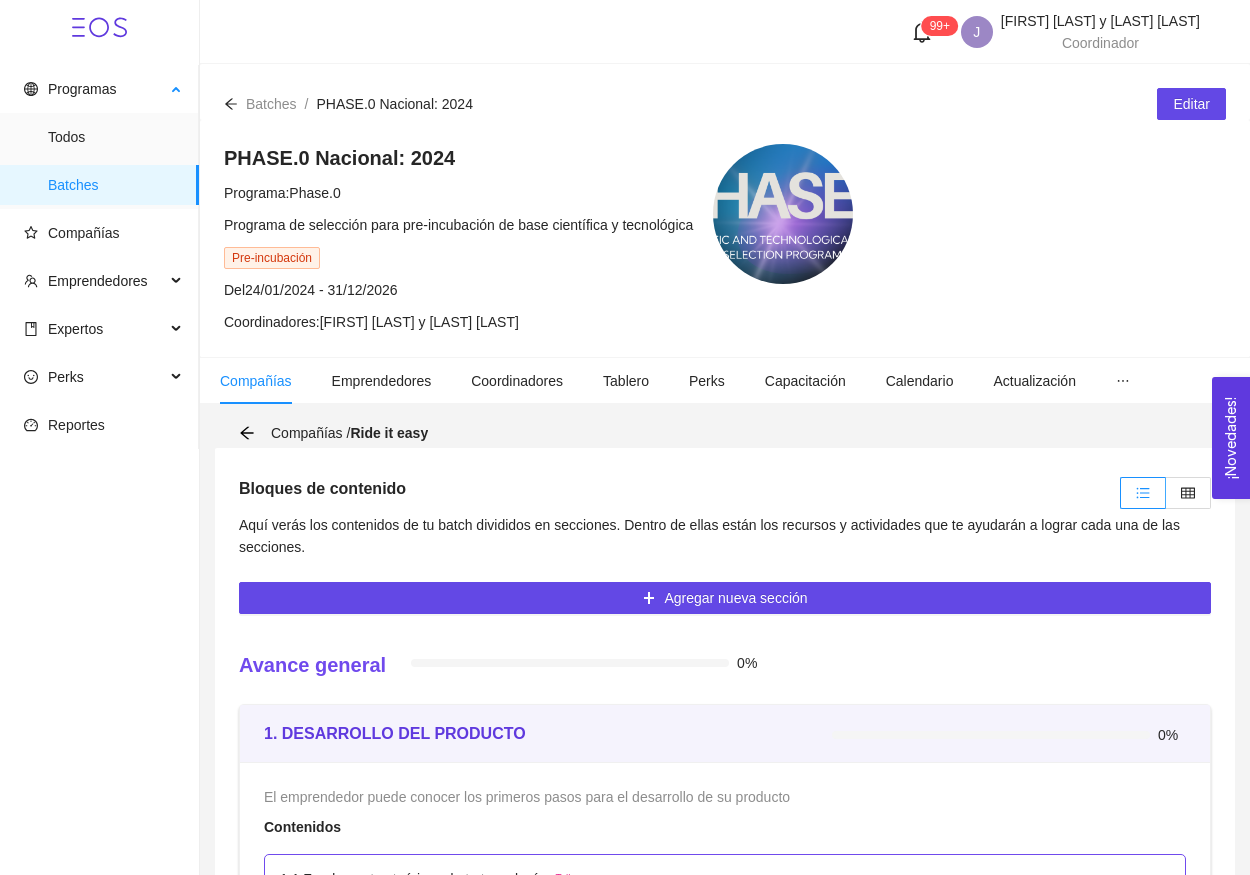 click on "Batches" at bounding box center (115, 185) 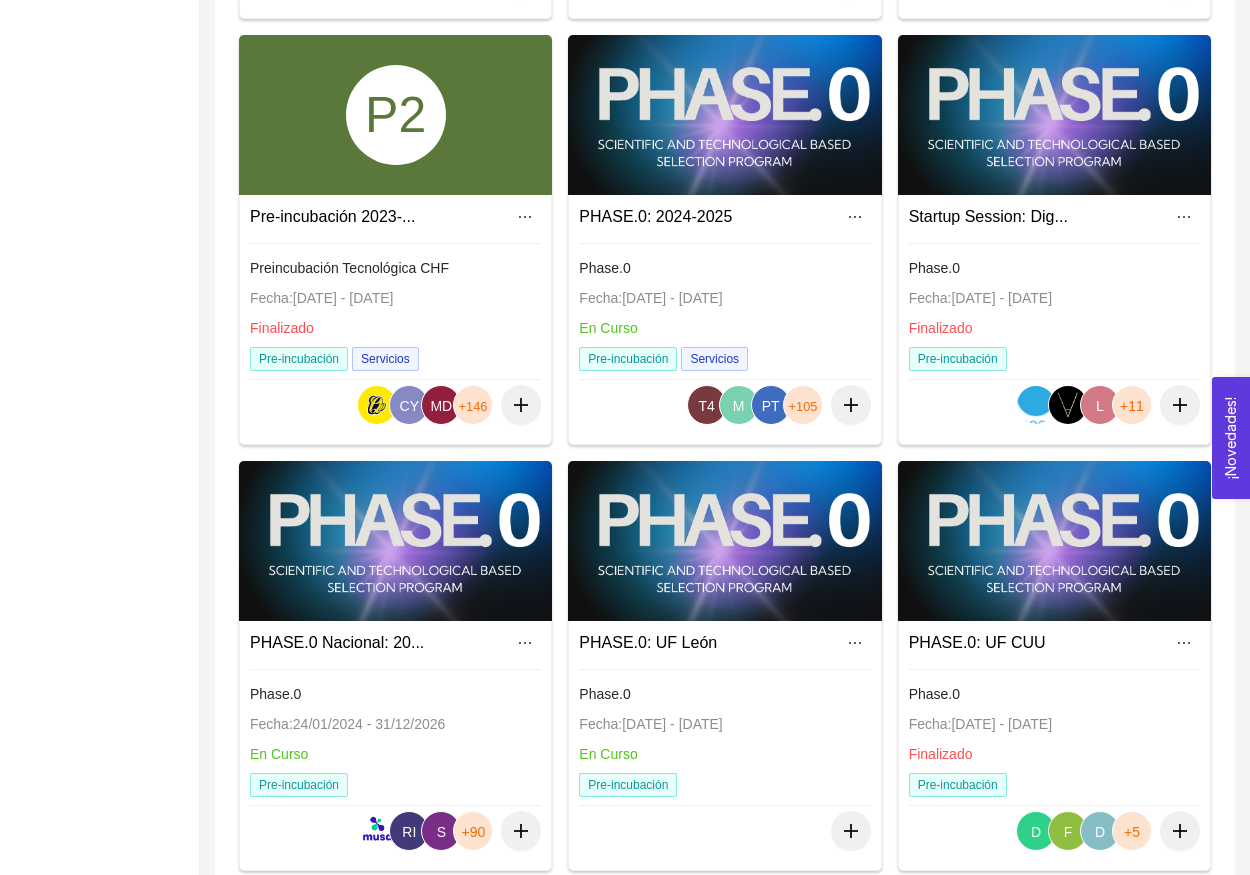scroll, scrollTop: 742, scrollLeft: 0, axis: vertical 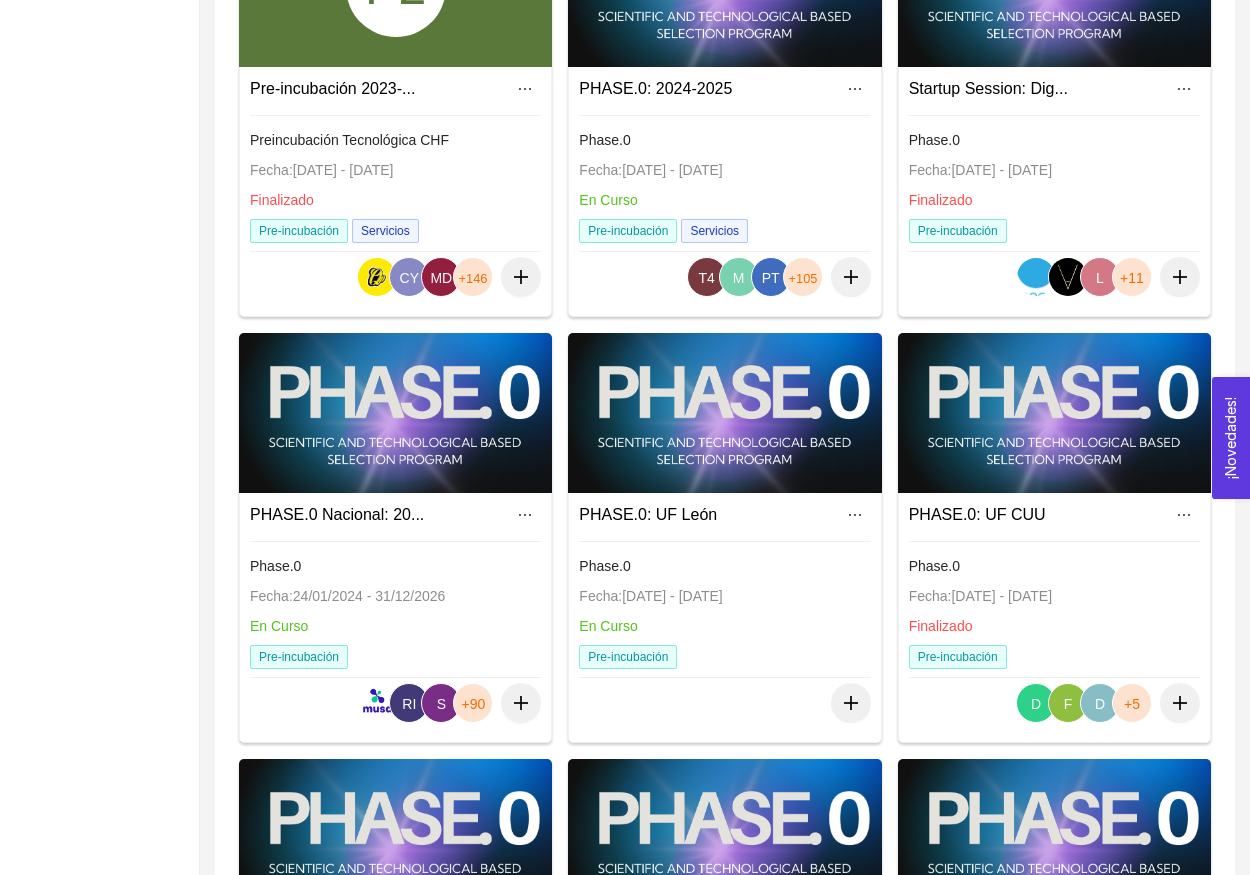 click at bounding box center [395, 413] 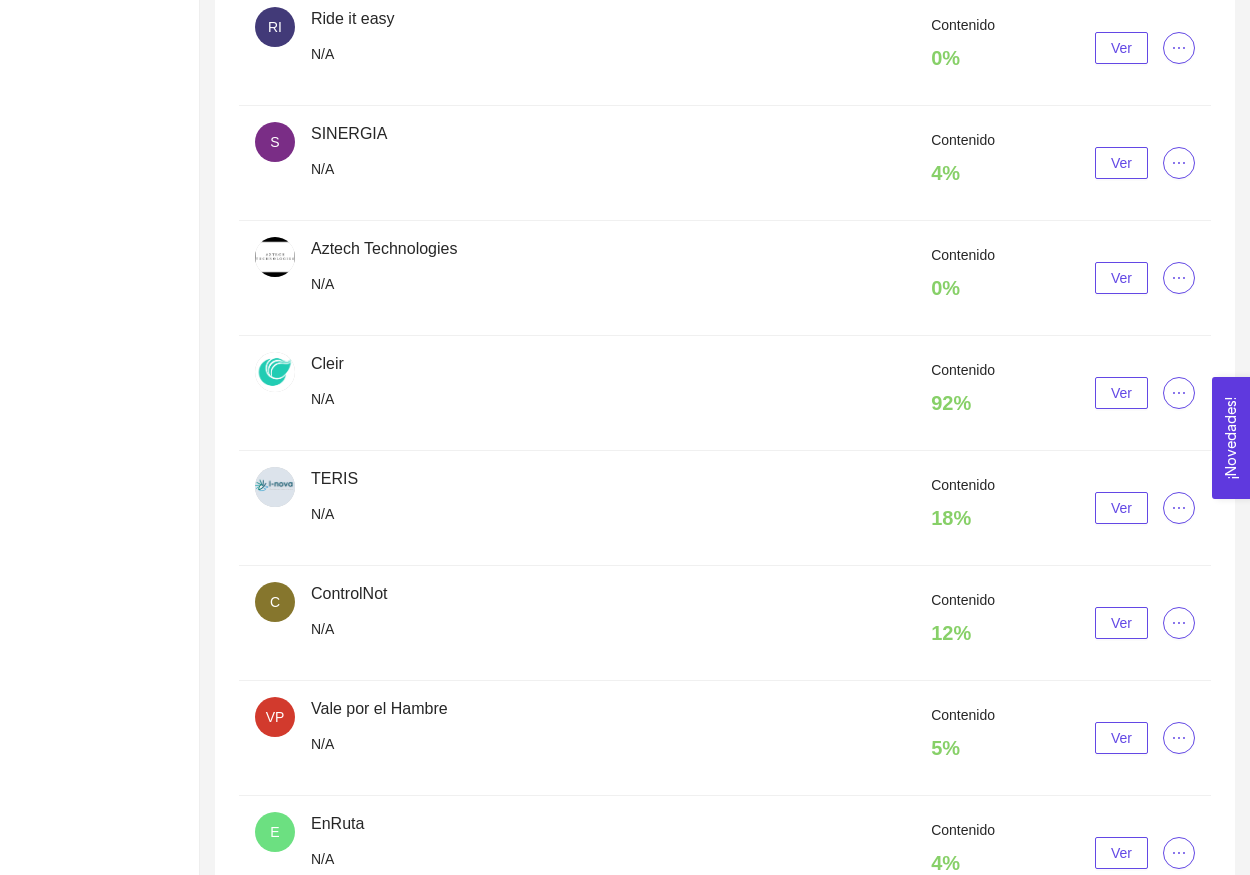 click at bounding box center [1002, -292] 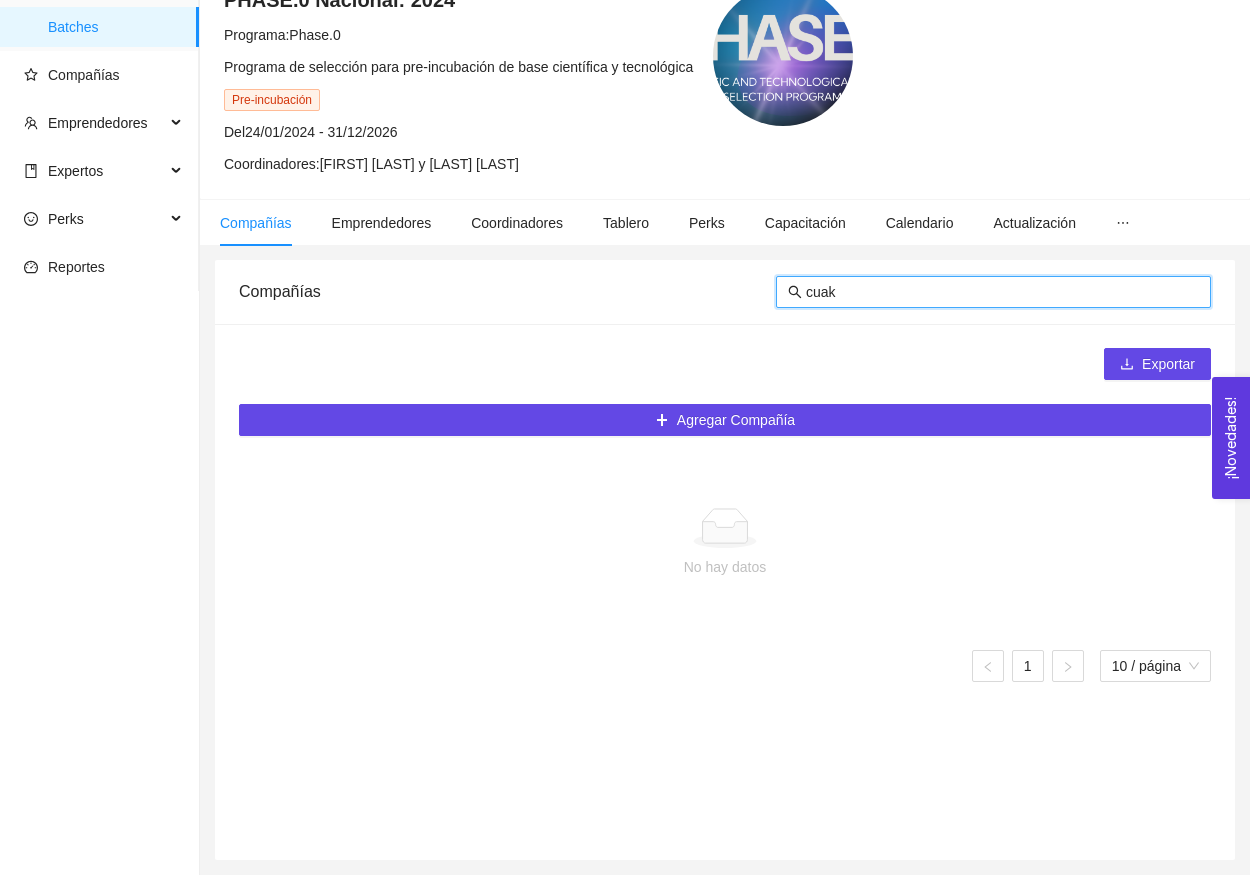 type on "cua" 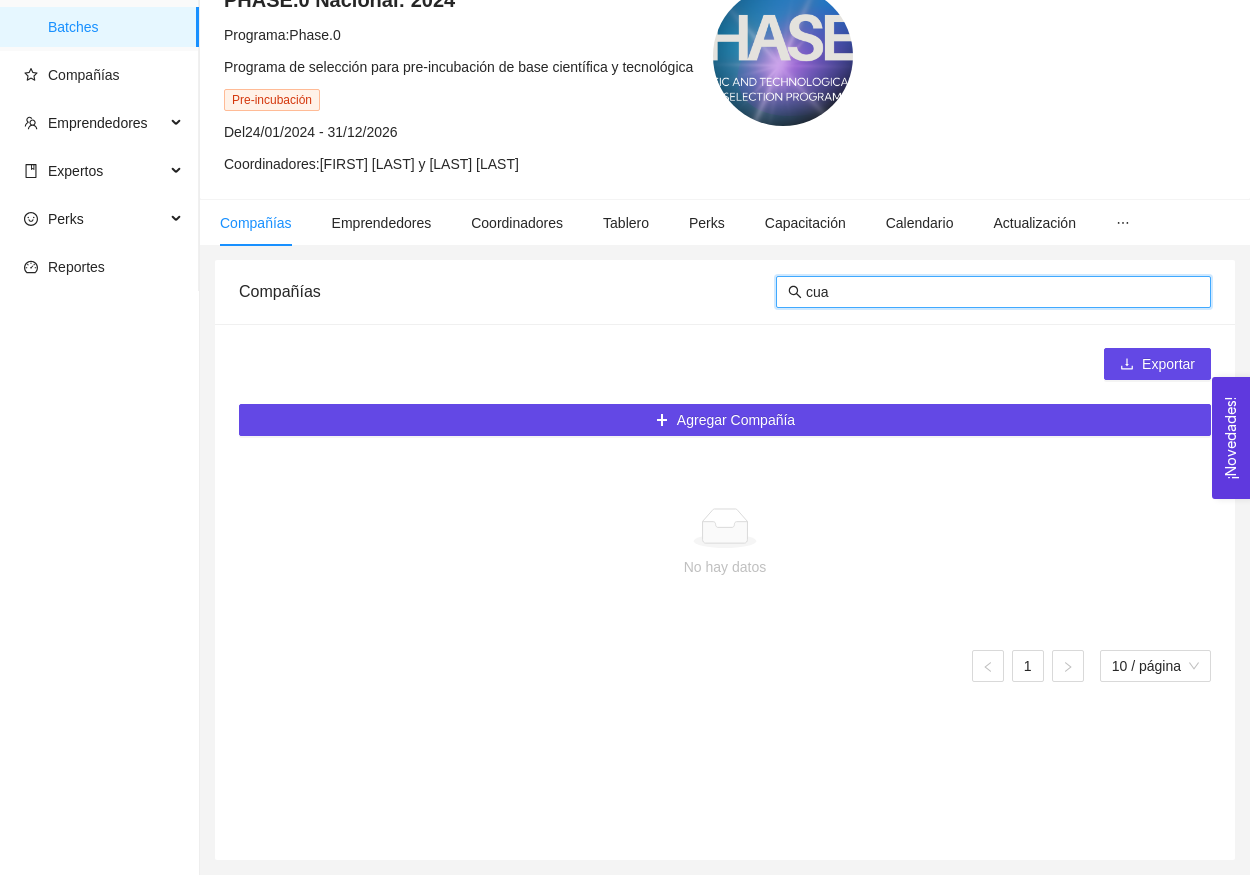 scroll, scrollTop: 158, scrollLeft: 0, axis: vertical 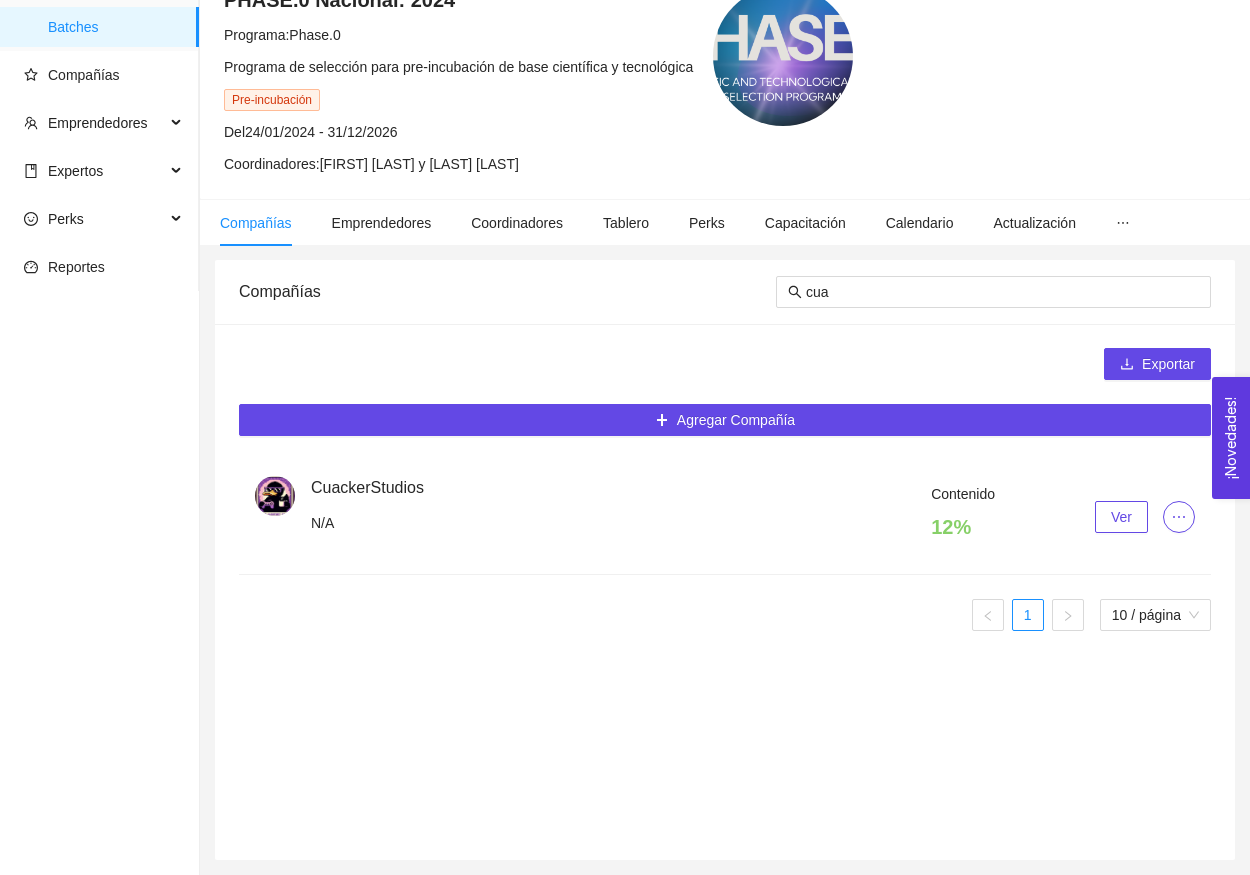 click on "Ver" at bounding box center [1121, 517] 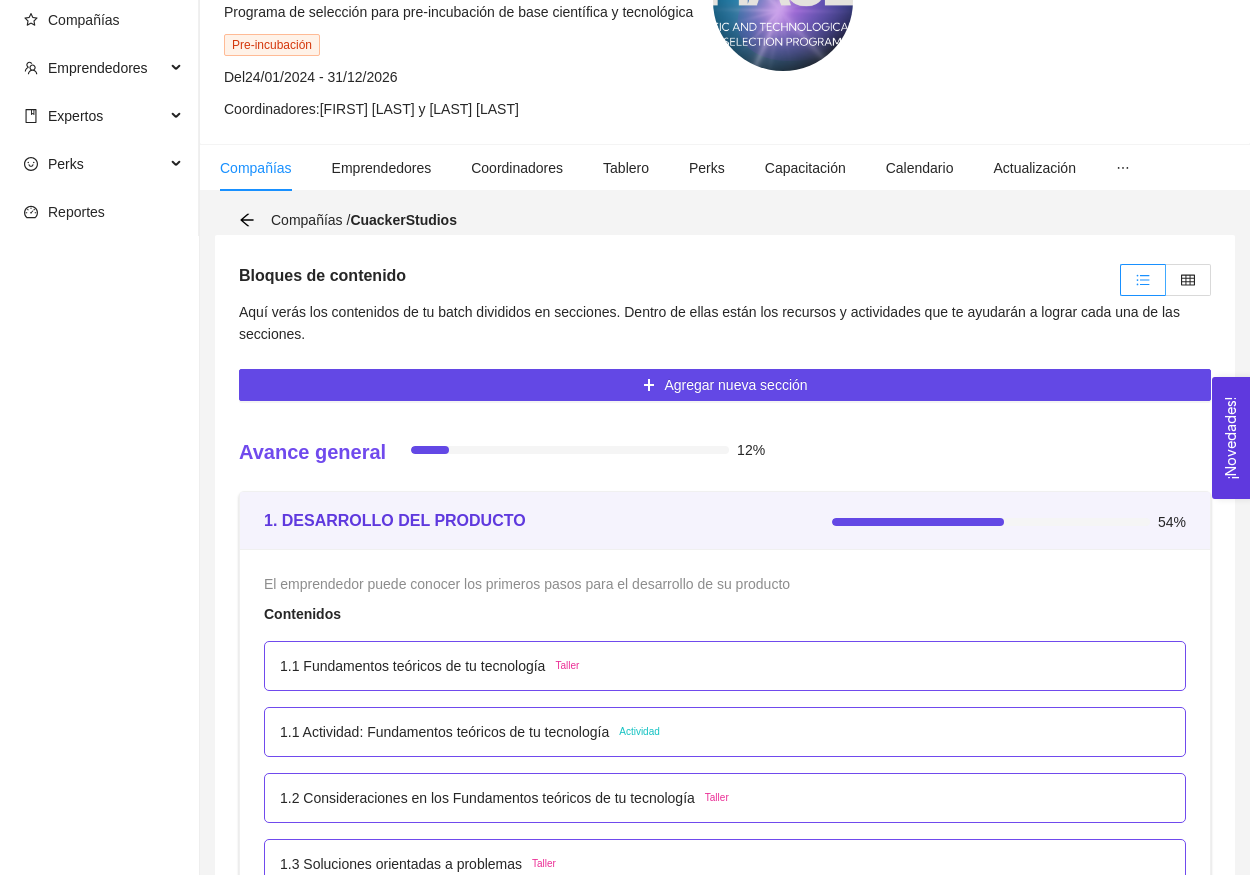 scroll, scrollTop: 328, scrollLeft: 0, axis: vertical 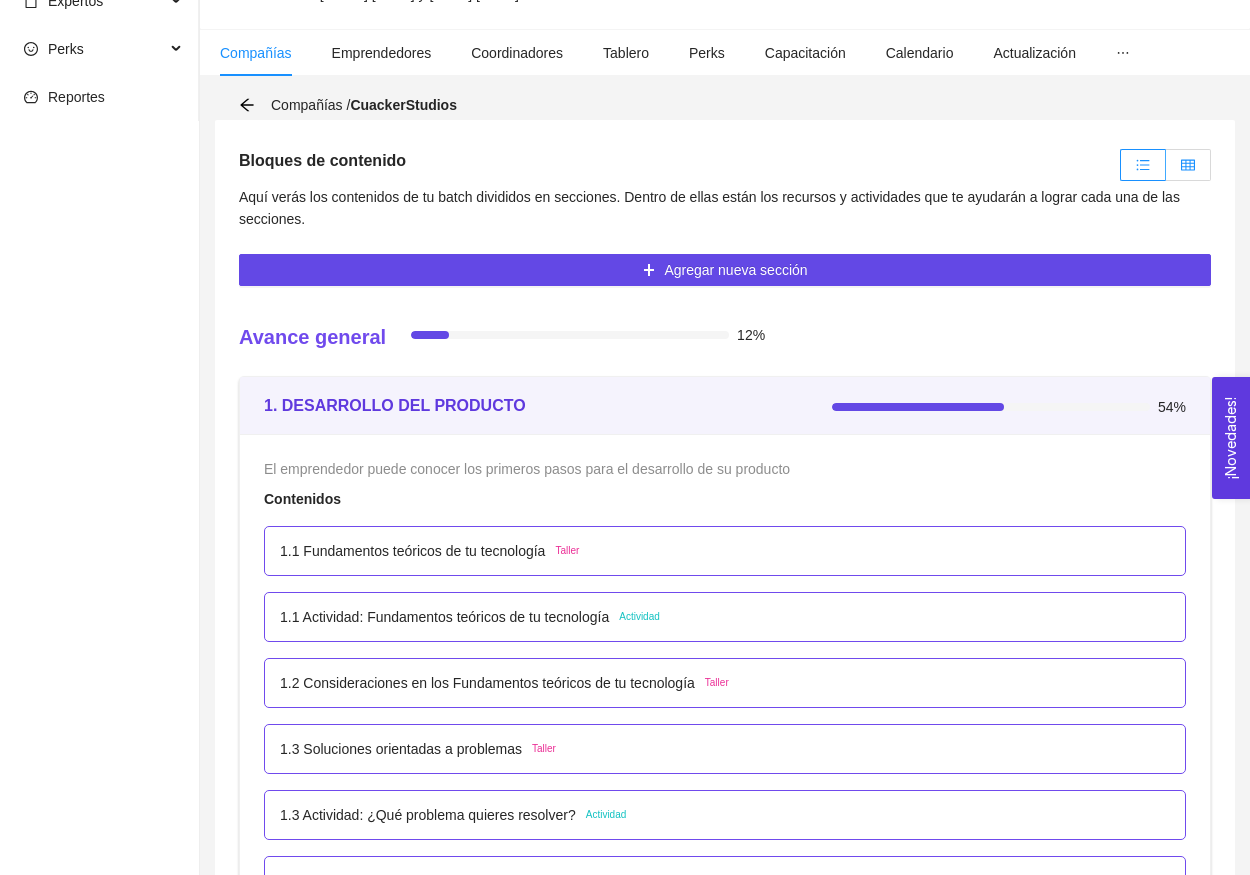 click at bounding box center [1188, 165] 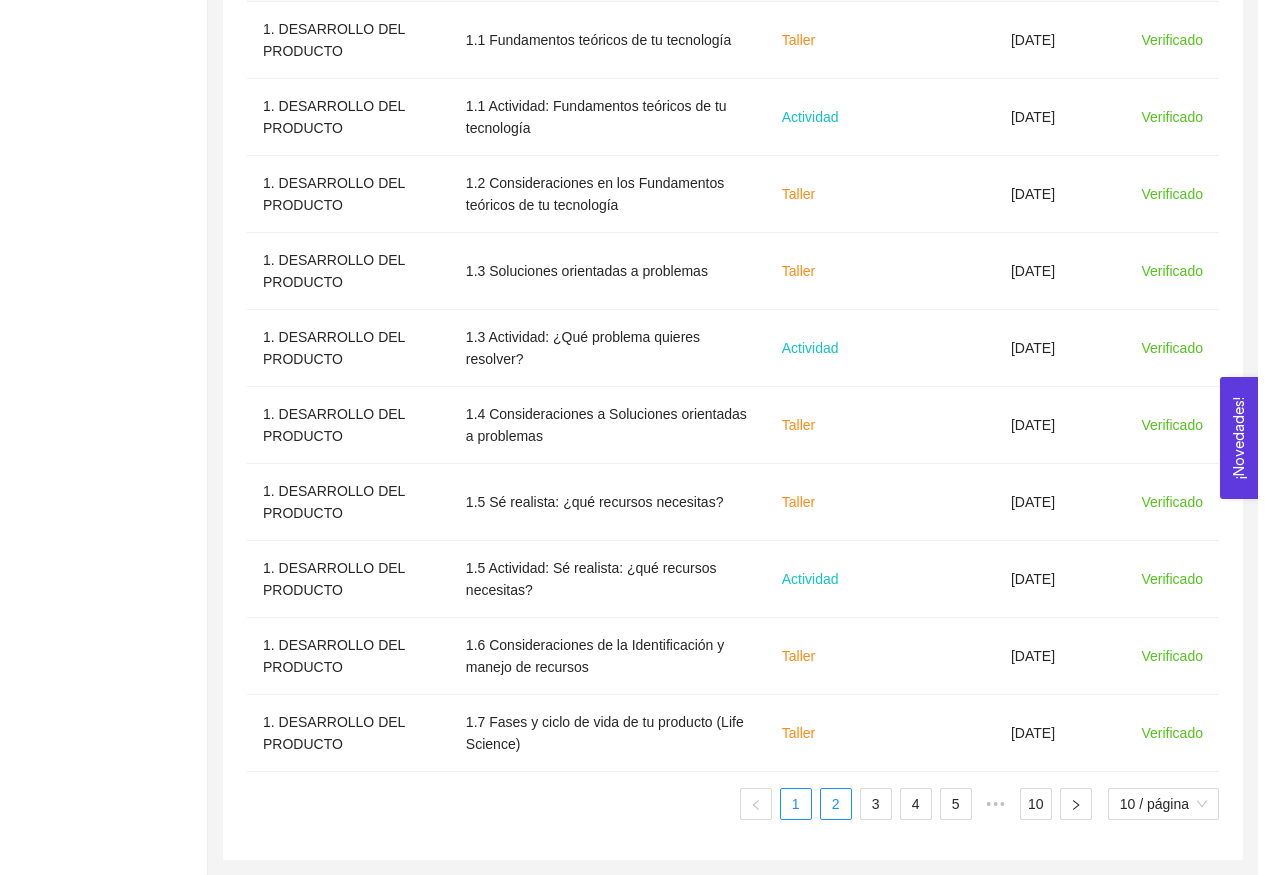 scroll, scrollTop: 757, scrollLeft: 0, axis: vertical 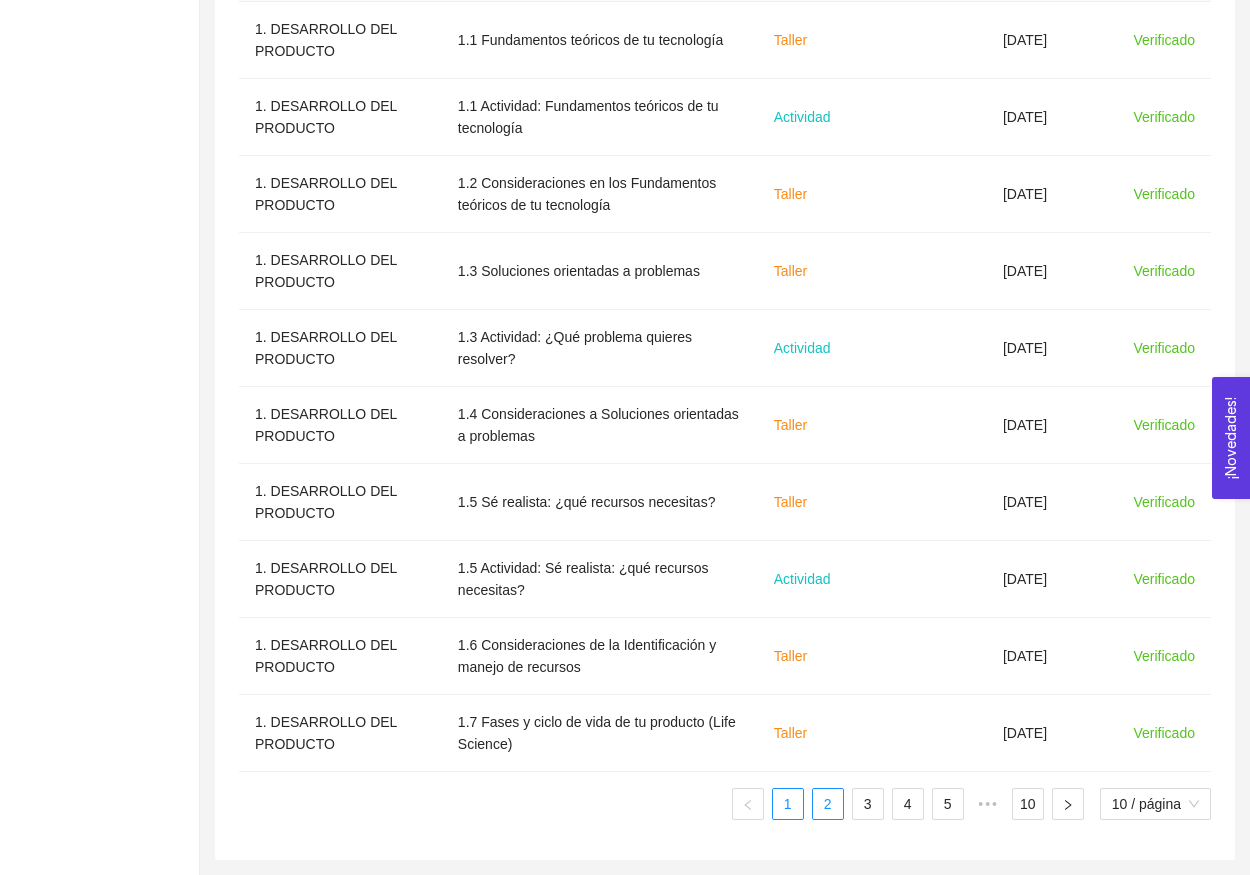 click on "2" at bounding box center (828, 804) 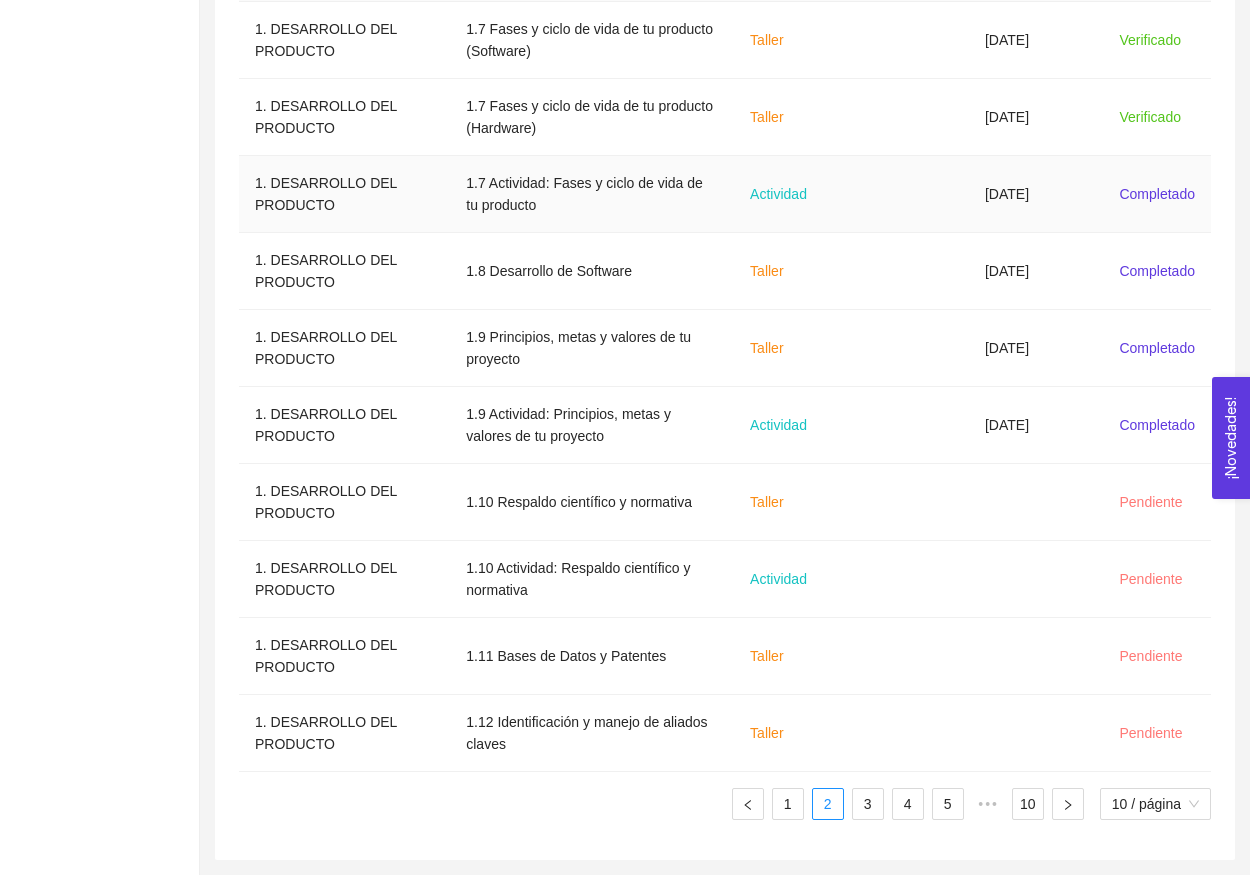 click at bounding box center (914, 194) 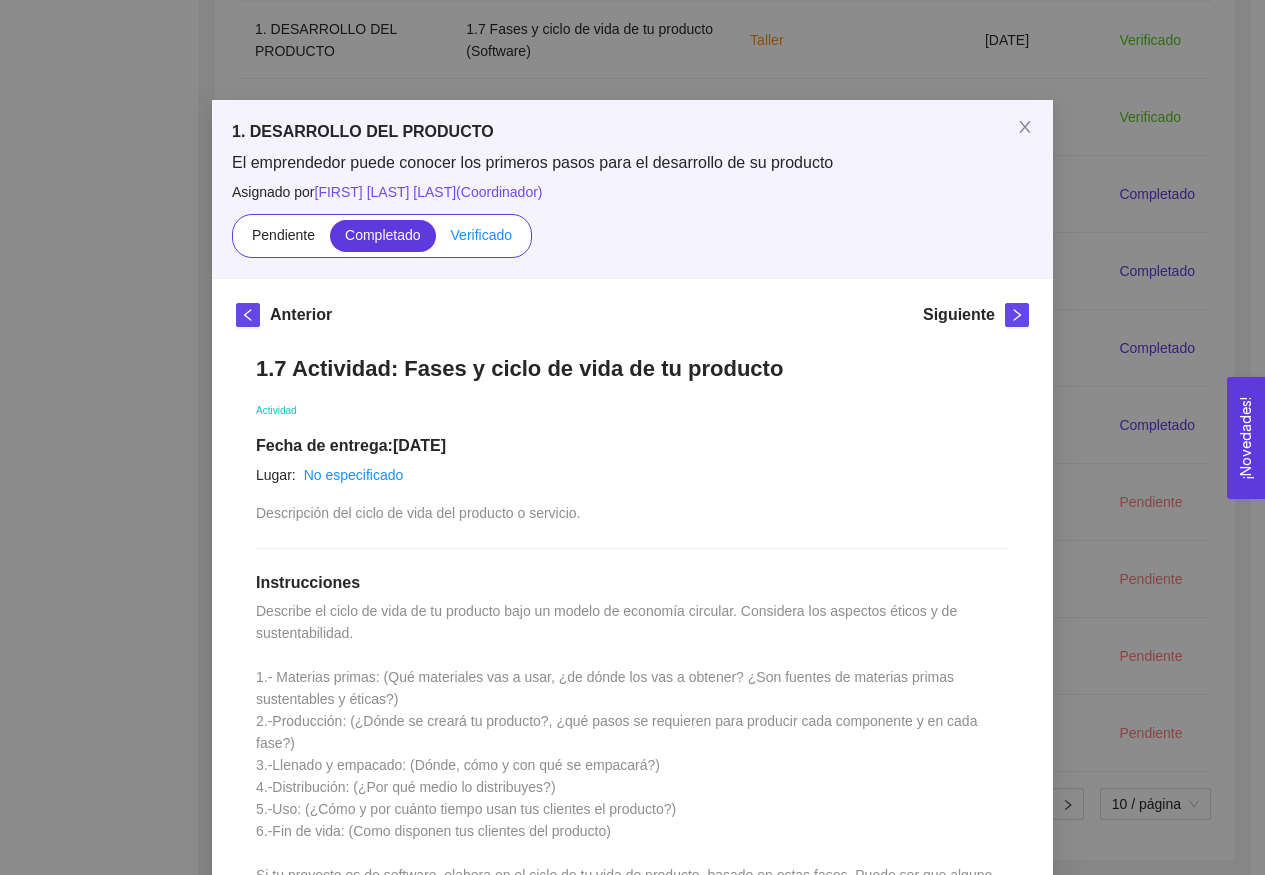 scroll, scrollTop: 0, scrollLeft: 0, axis: both 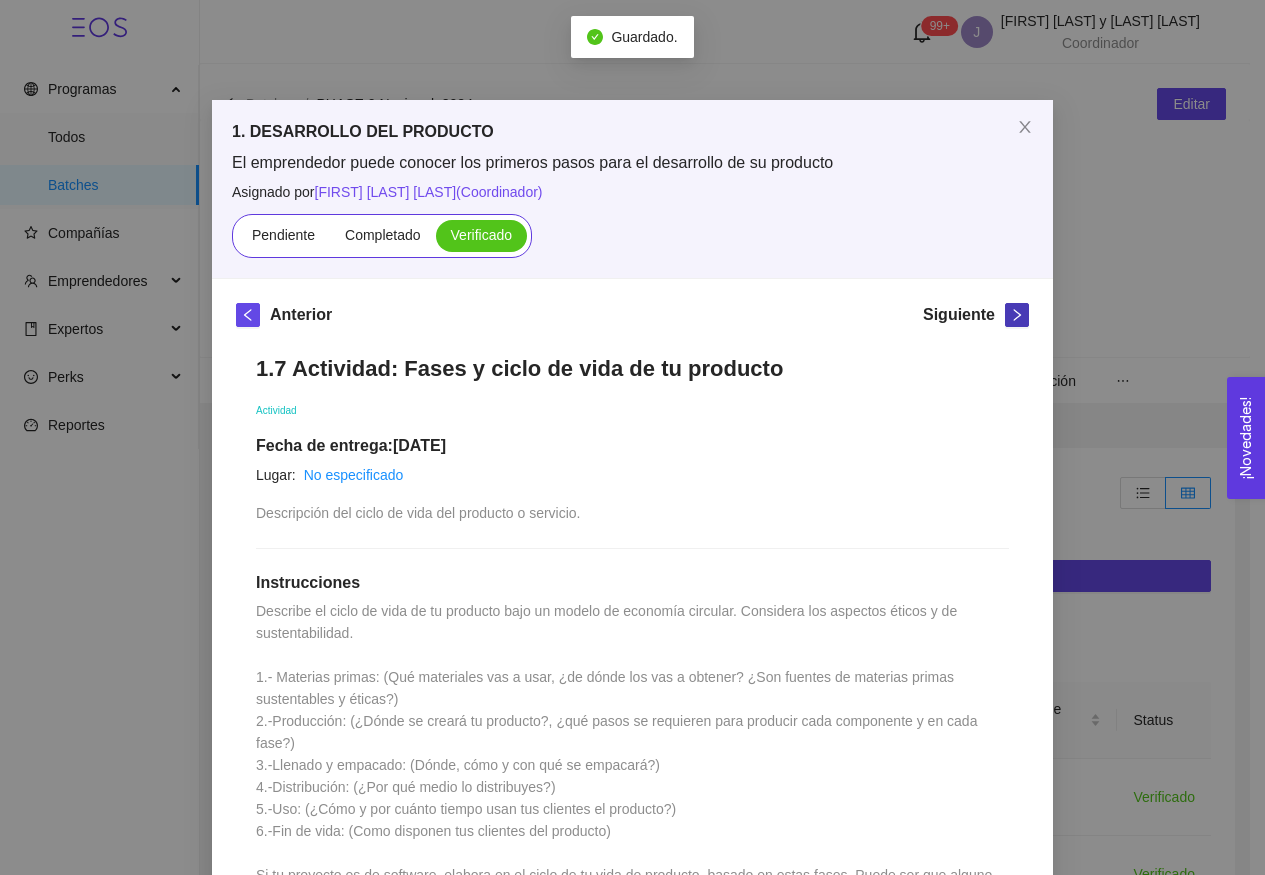 click 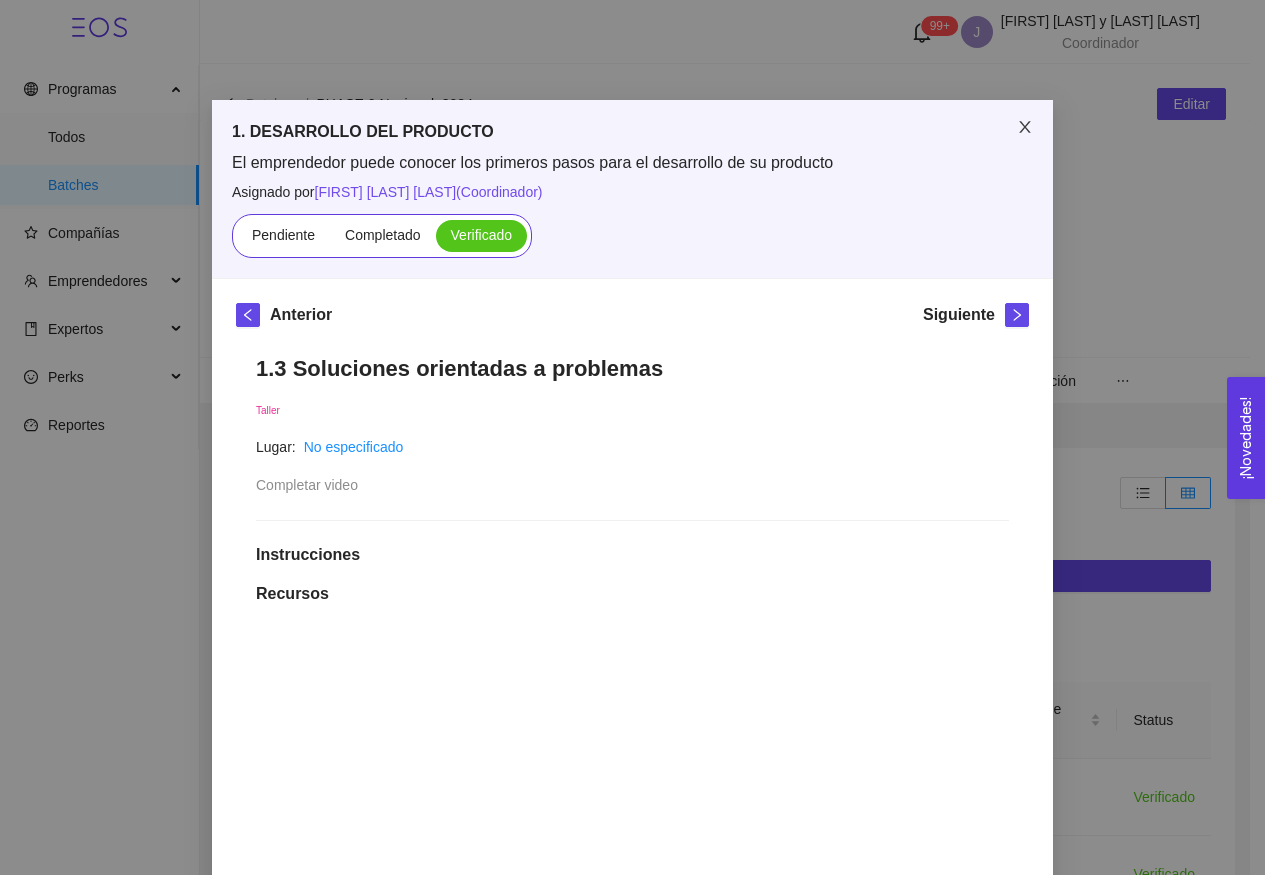 click 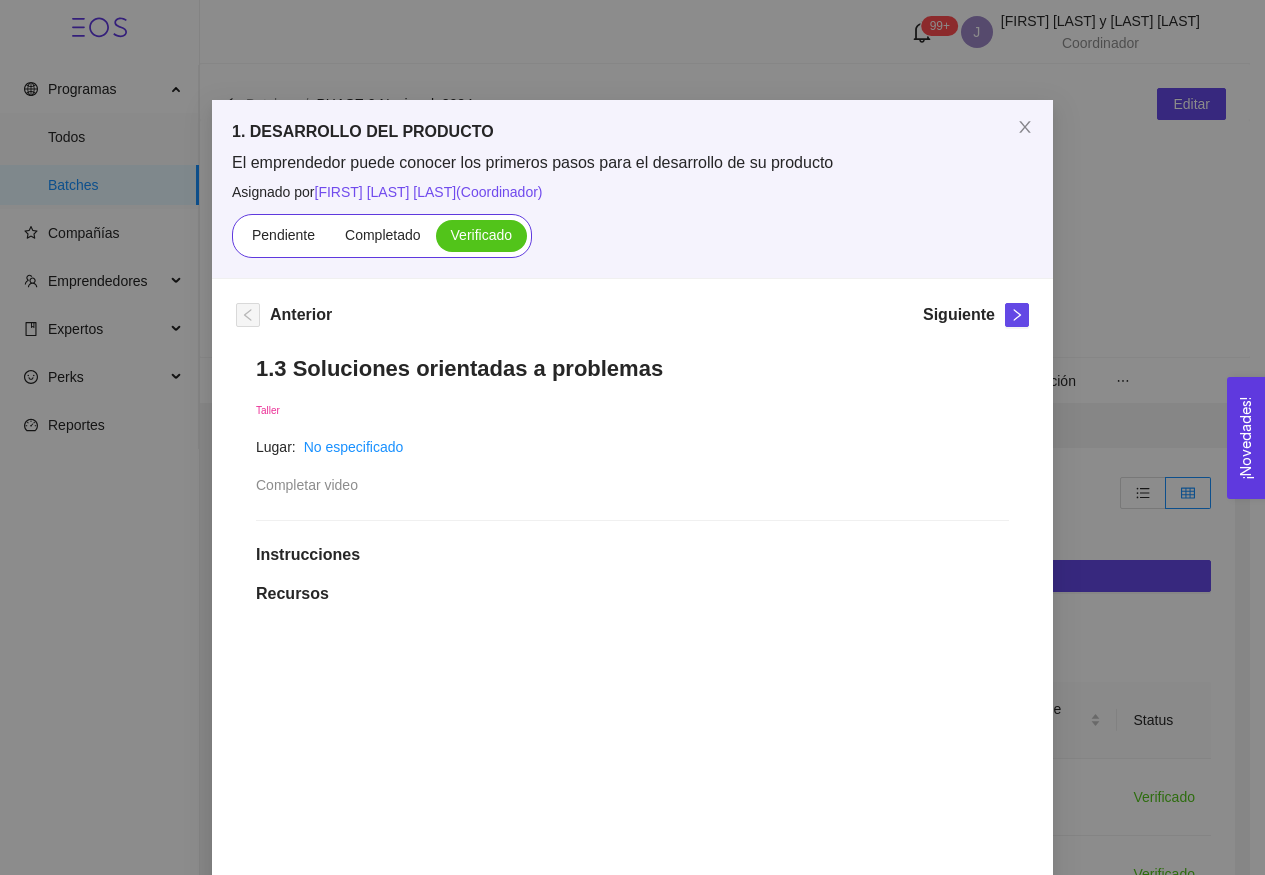 click on "PHASE.0 Nacional: 2024 Programa:  Phase.0 Programa de selección para pre-incubación de base científica y tecnológica Pre-incubación Del  [DATE] - [DATE] Coordinadores:  [FIRST]  [LAST] y [LAST] [LAST]" at bounding box center (725, 238) 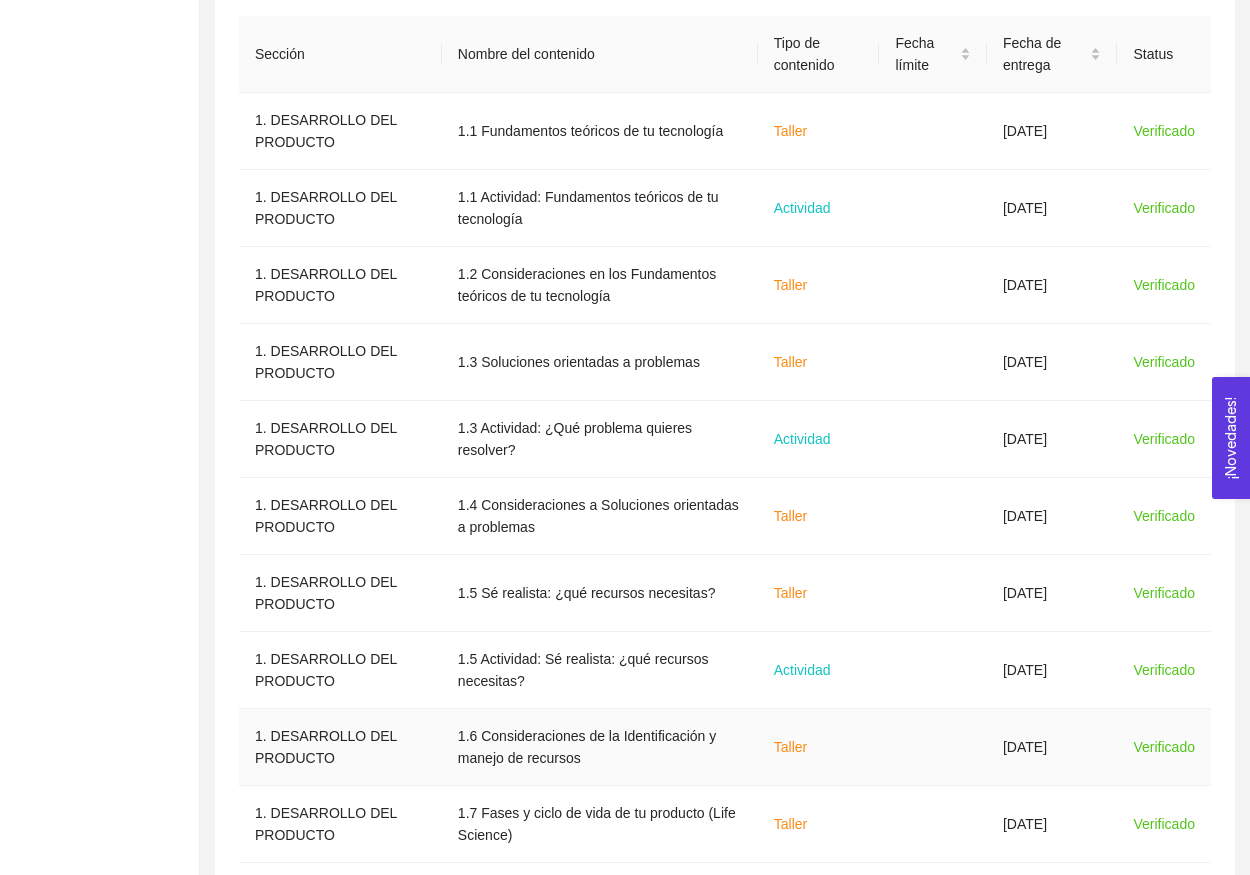 scroll, scrollTop: 0, scrollLeft: 0, axis: both 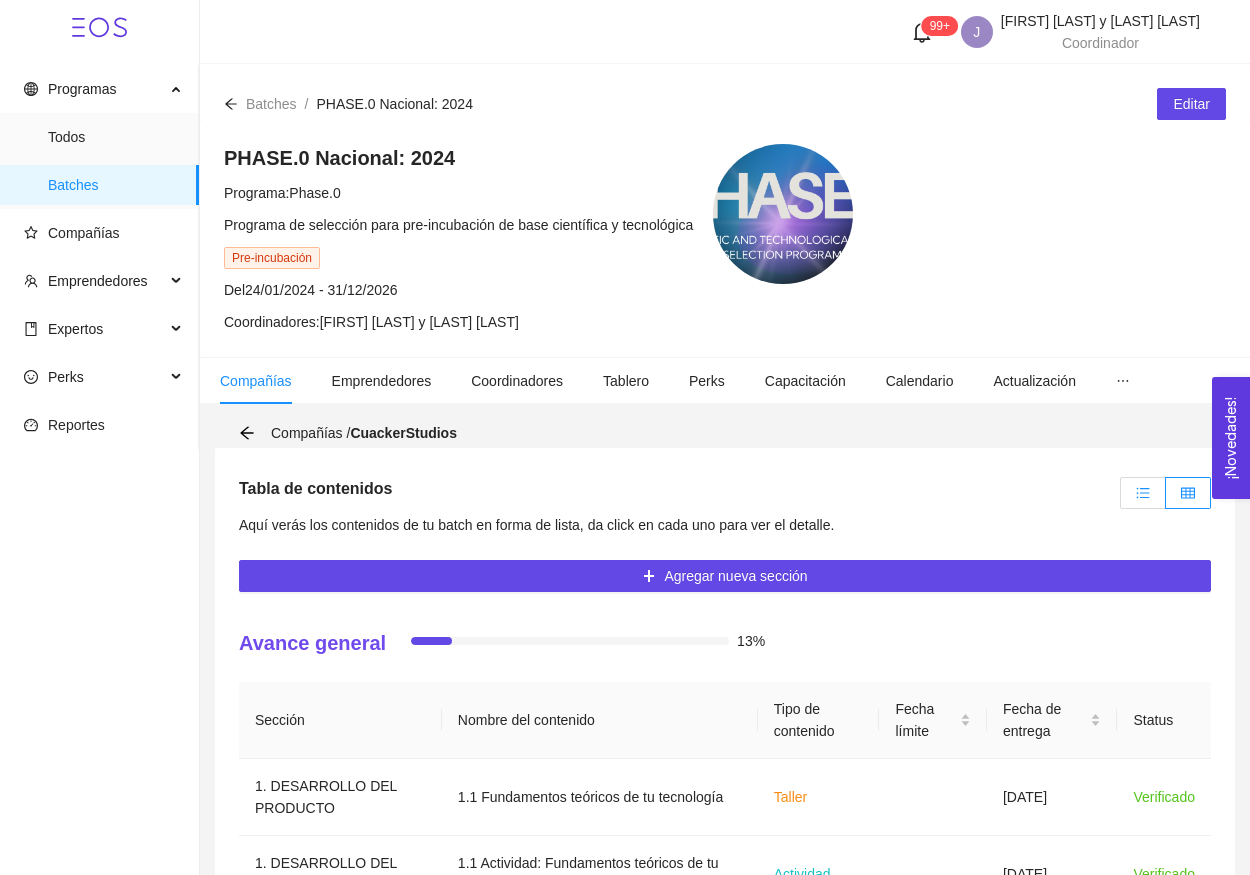 click at bounding box center [1143, 493] 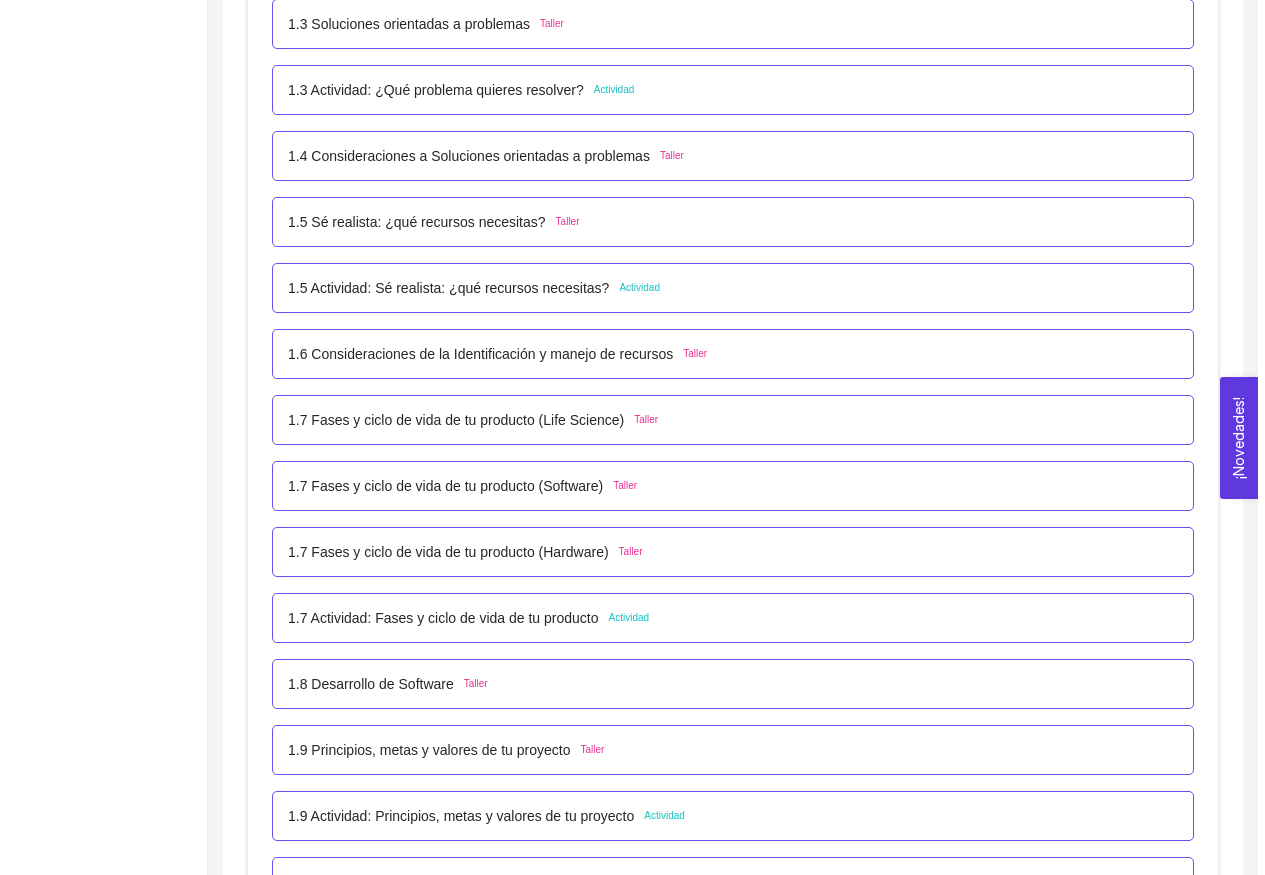 scroll, scrollTop: 1123, scrollLeft: 0, axis: vertical 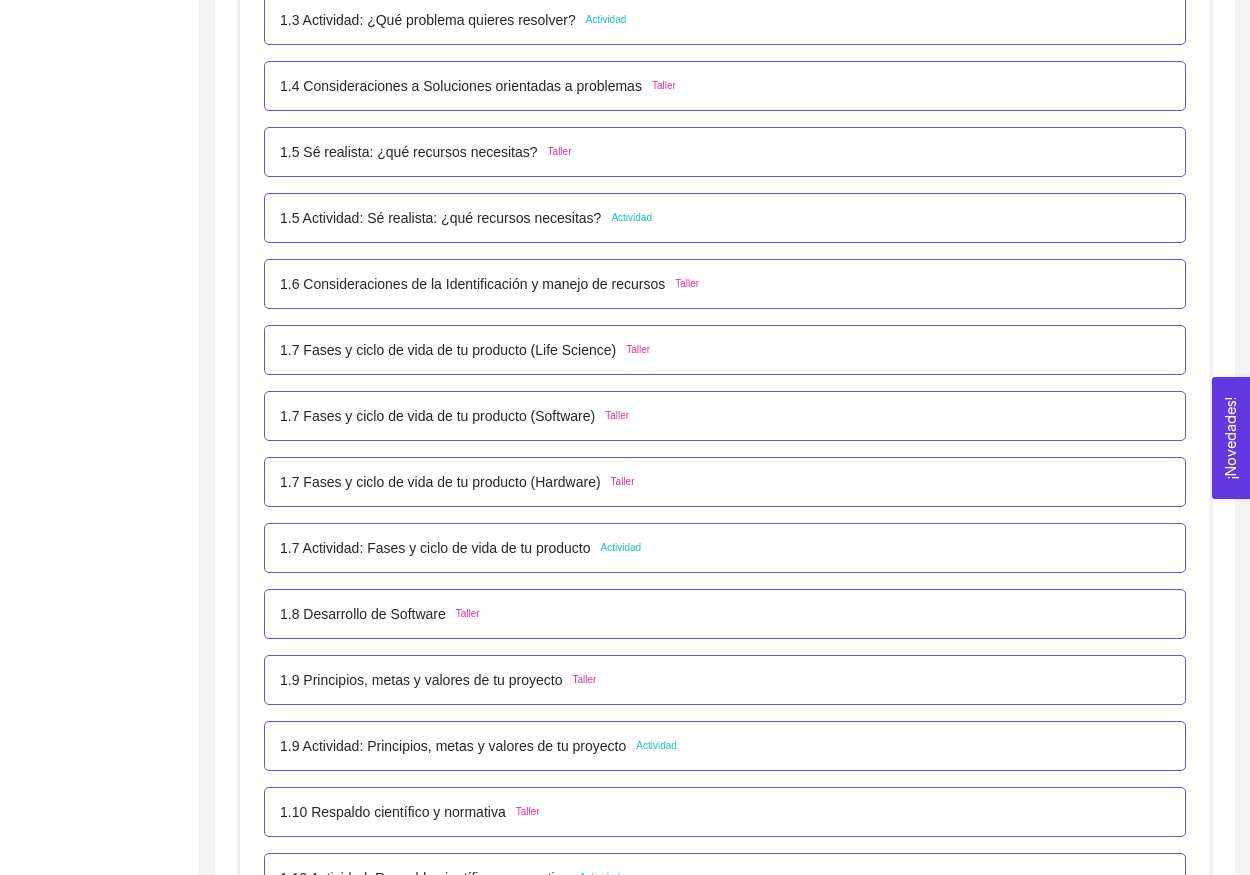 click on "1.7 Actividad: Fases y ciclo de vida de tu producto Actividad" at bounding box center [725, 548] 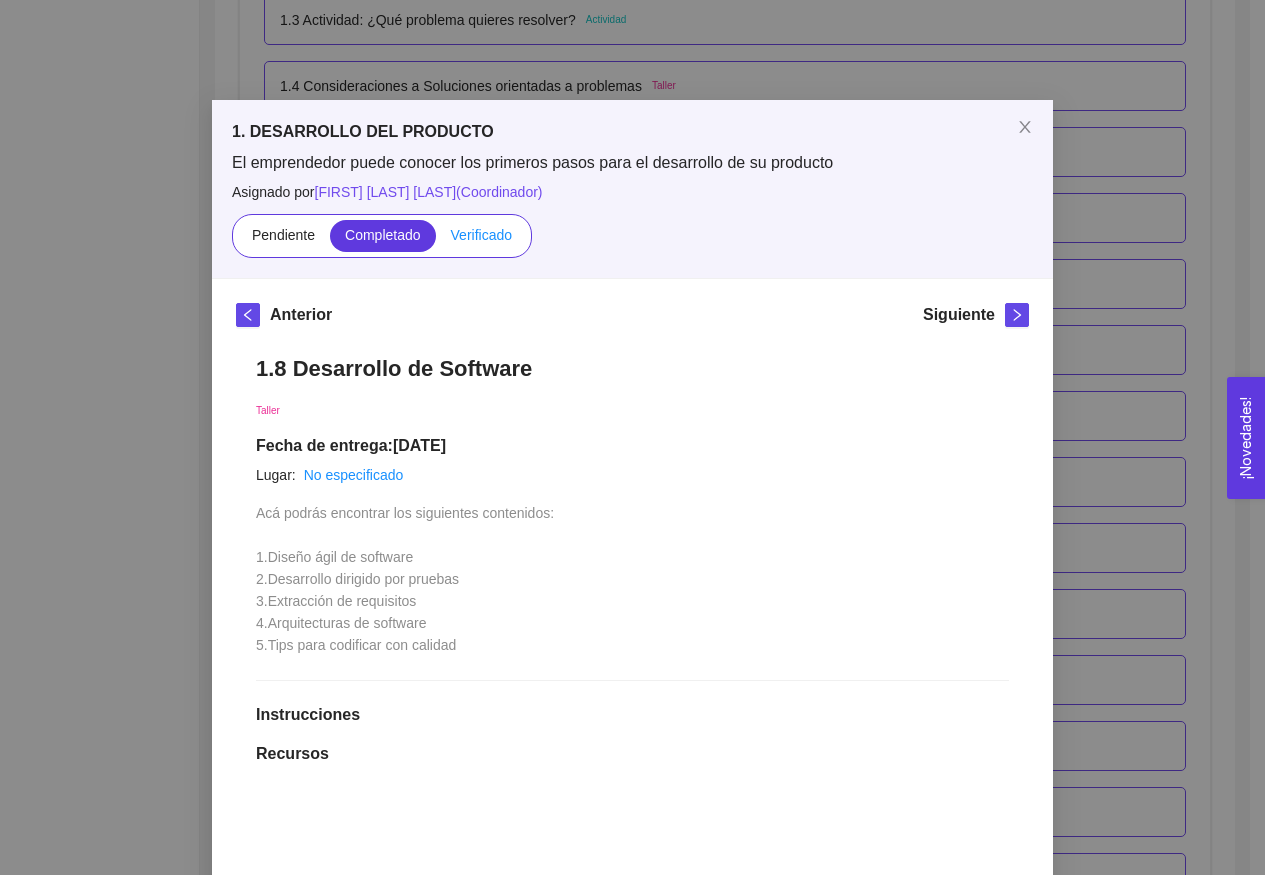 click on "Verificado" at bounding box center [481, 235] 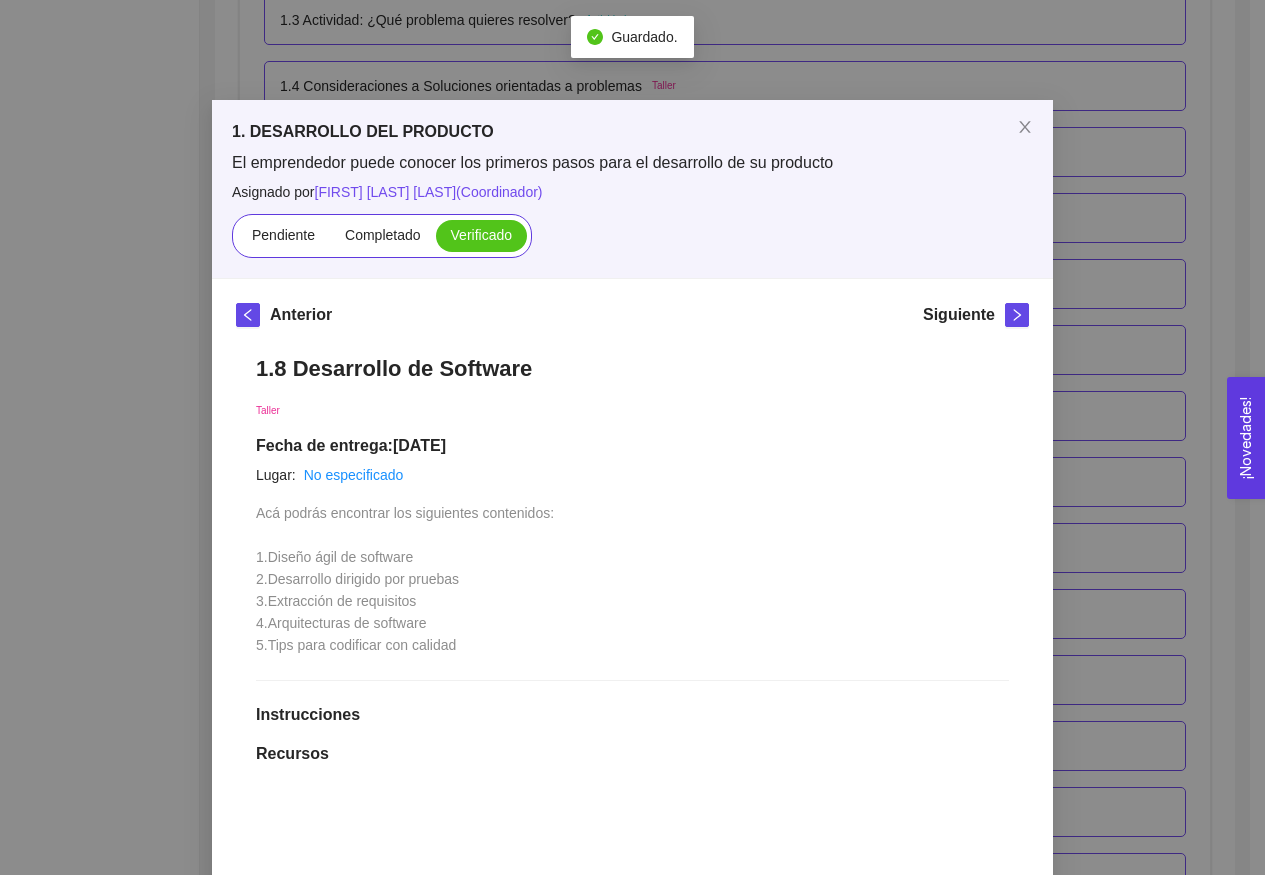 scroll, scrollTop: 0, scrollLeft: 0, axis: both 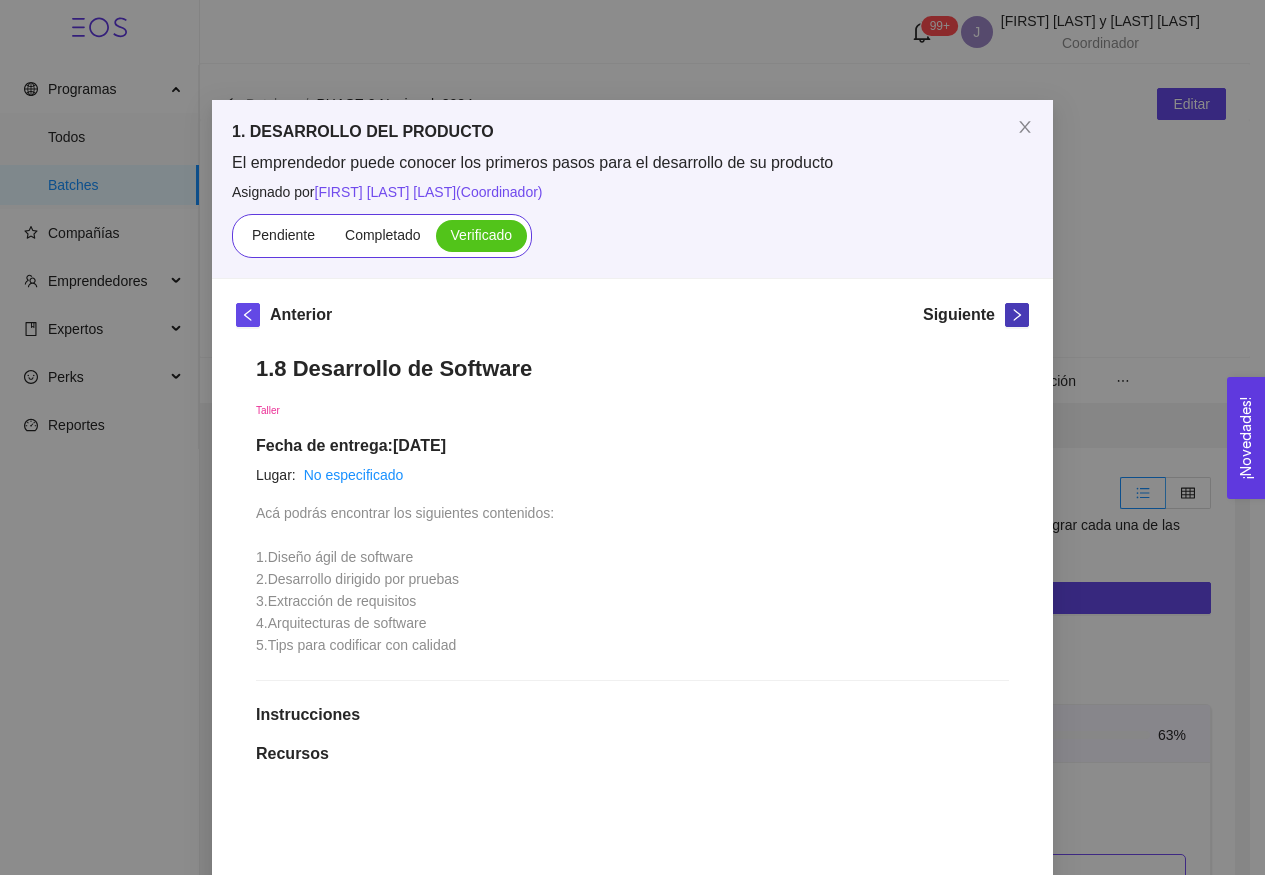 click 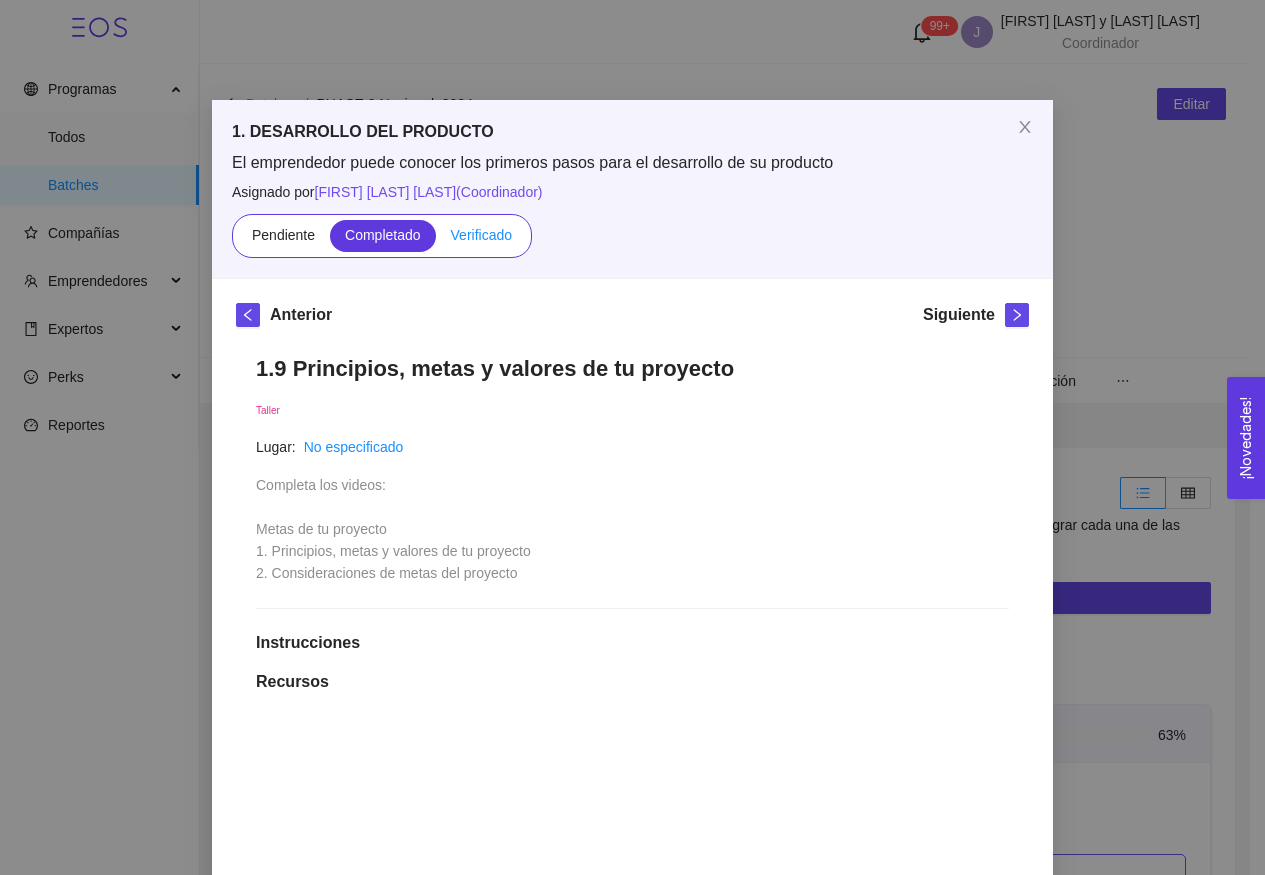 click on "Verificado" at bounding box center (481, 236) 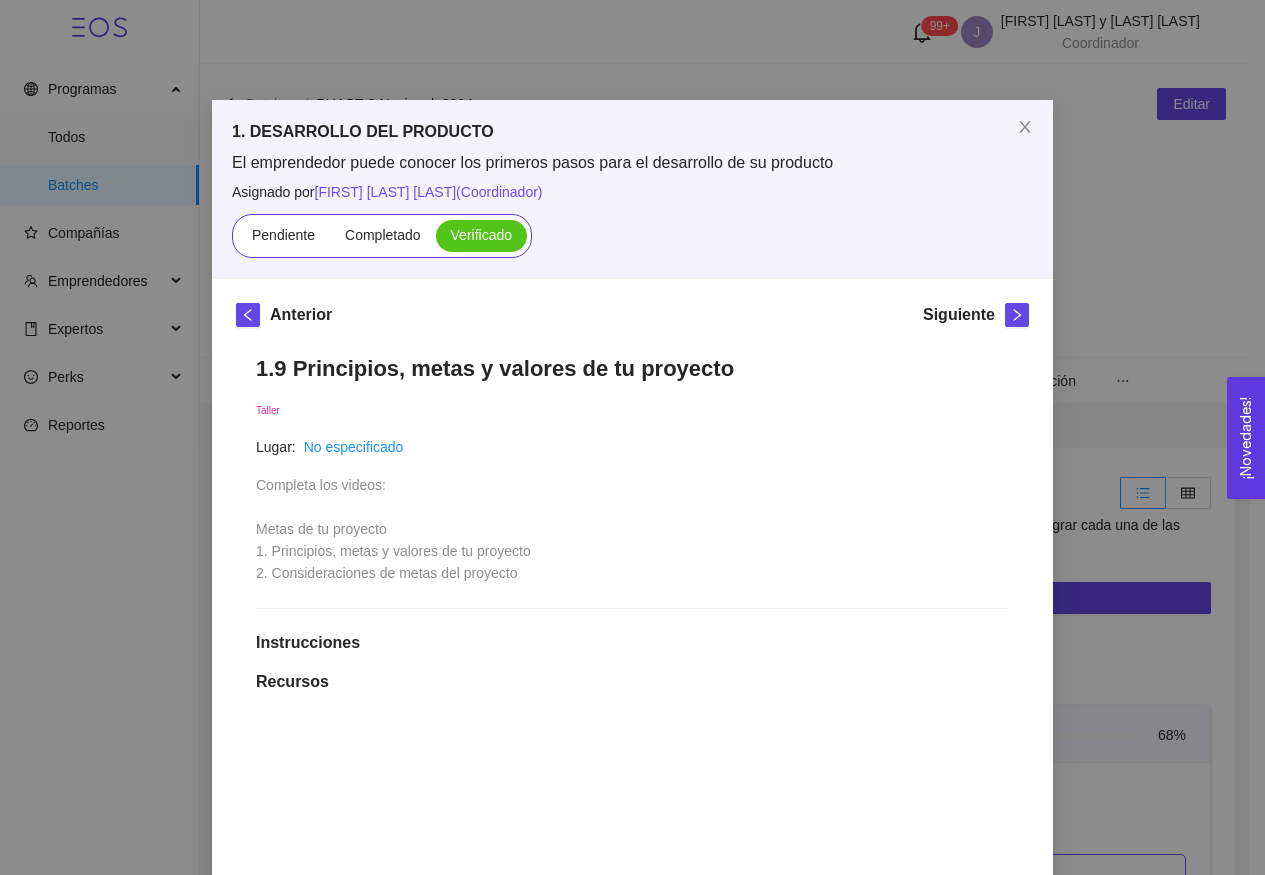 drag, startPoint x: 1000, startPoint y: 304, endPoint x: 0, endPoint y: 291, distance: 1000.0845 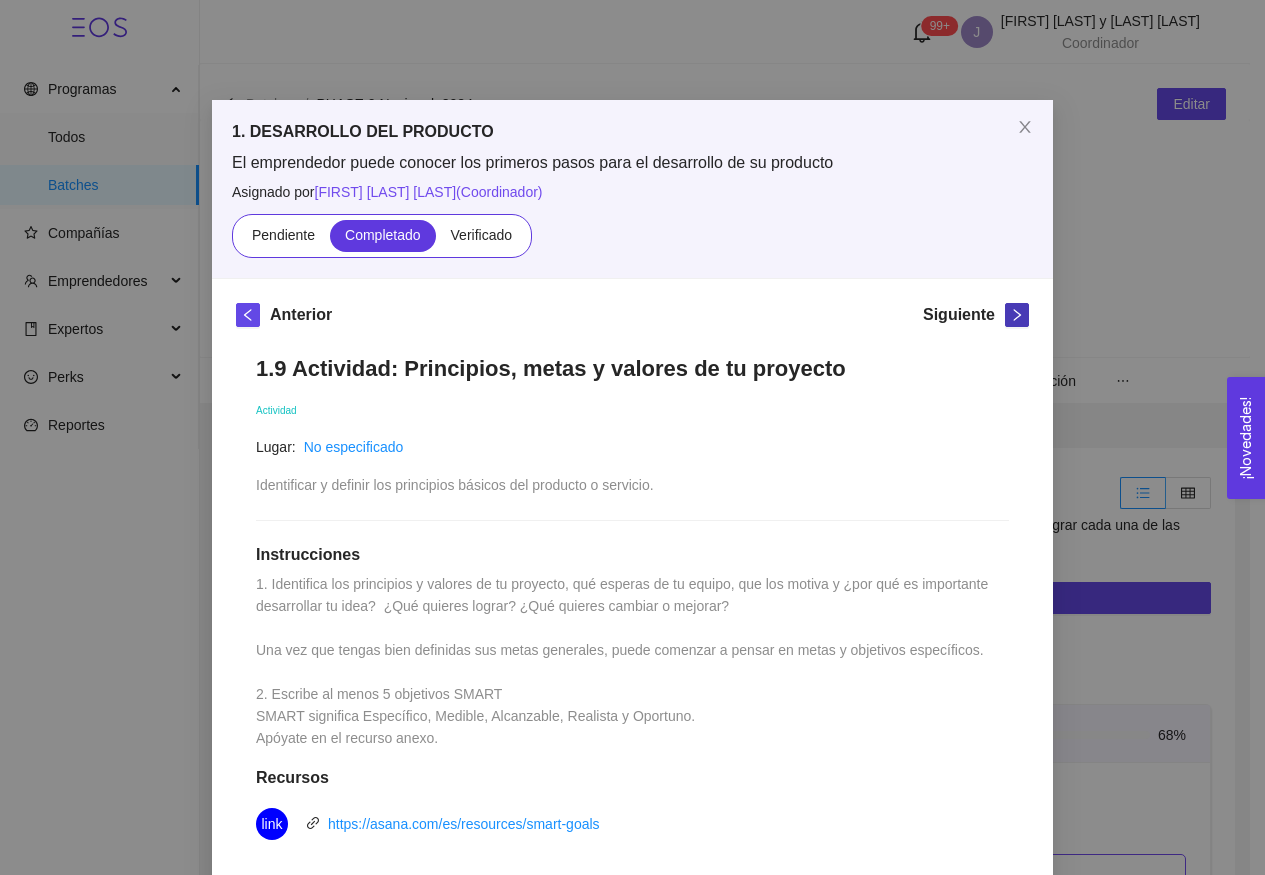 click 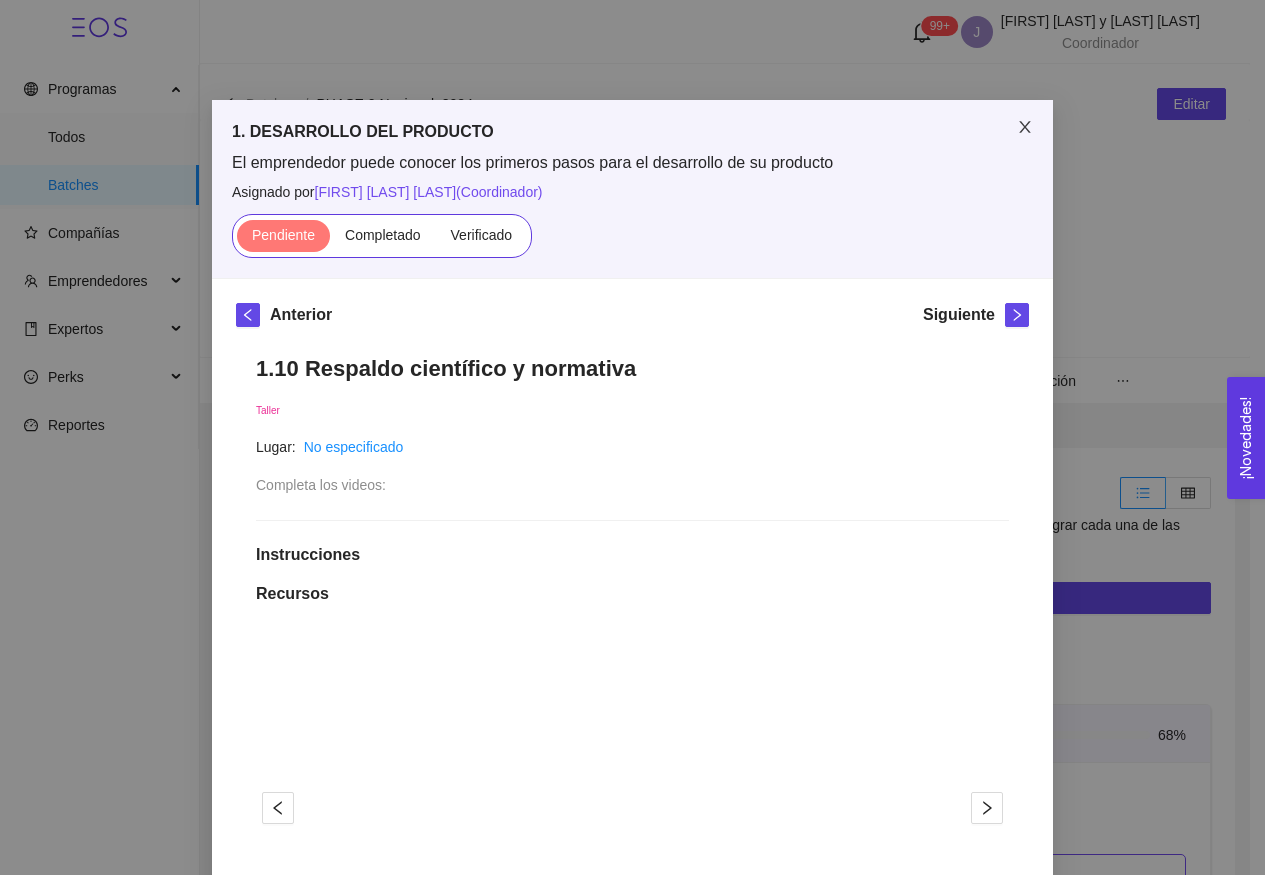 click on "1. DESARROLLO DEL PRODUCTO El emprendedor puede conocer los primeros pasos para el desarrollo de su producto
Asignado por  [FIRST] [LAST]   ( Coordinador ) Pendiente Completado Verificado Anterior Siguiente 1.10 Respaldo científico y normativa Taller Lugar: No especificado Completa los videos: Instrucciones Recursos 1 2 link https://youtu.be/5wpvLpTegLo link https://youtu.be/QOcA_Tjmo4s Historial de entrega No hay datos Comentarios Enviar comentarios Cancelar Aceptar" at bounding box center (632, 826) 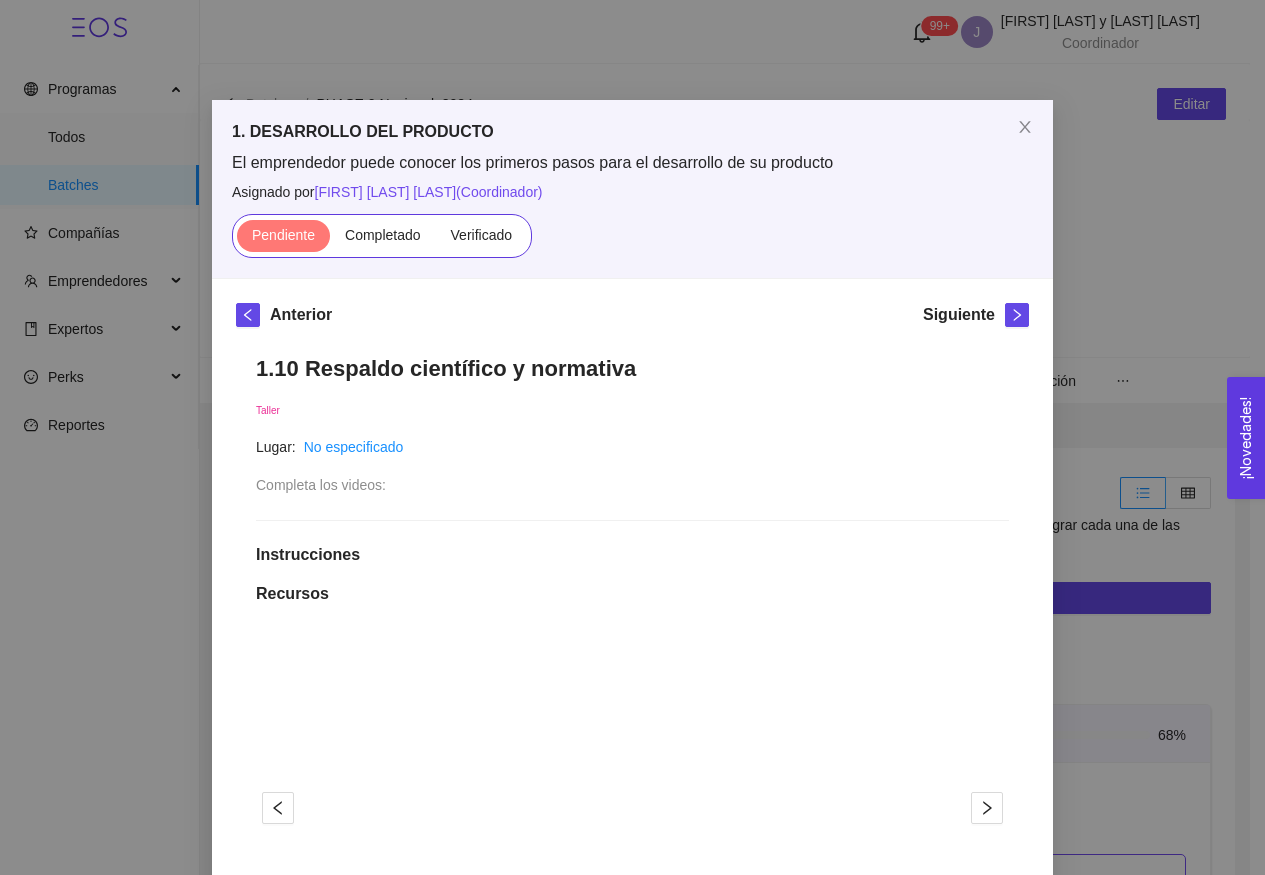 click on "1.10 Respaldo científico y normativa Taller Lugar: No especificado Completa los videos: Instrucciones Recursos 1 2 link https://youtu.be/5wpvLpTegLo link https://youtu.be/QOcA_Tjmo4s Historial de entrega No hay datos Comentarios Enviar comentarios" at bounding box center (632, 921) 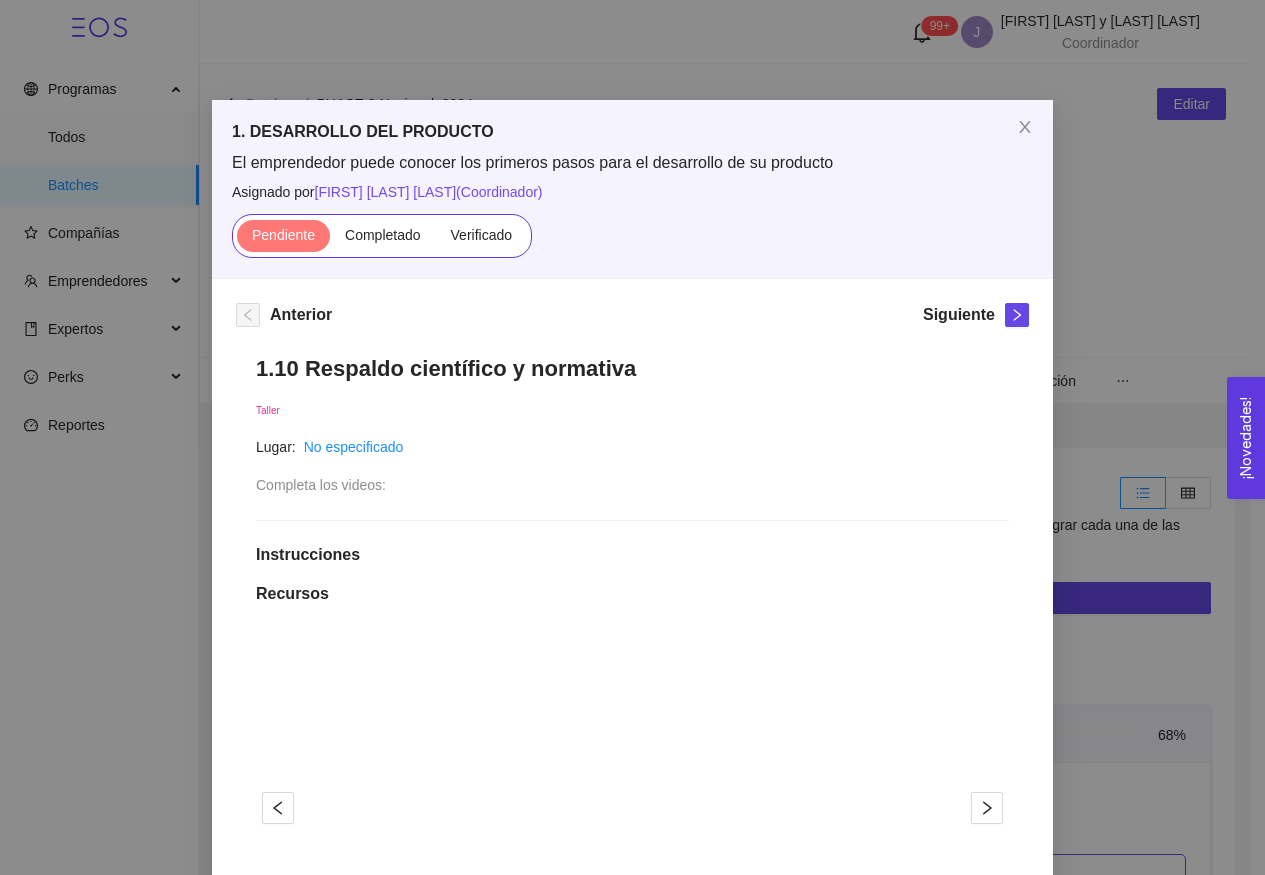 scroll, scrollTop: 0, scrollLeft: 0, axis: both 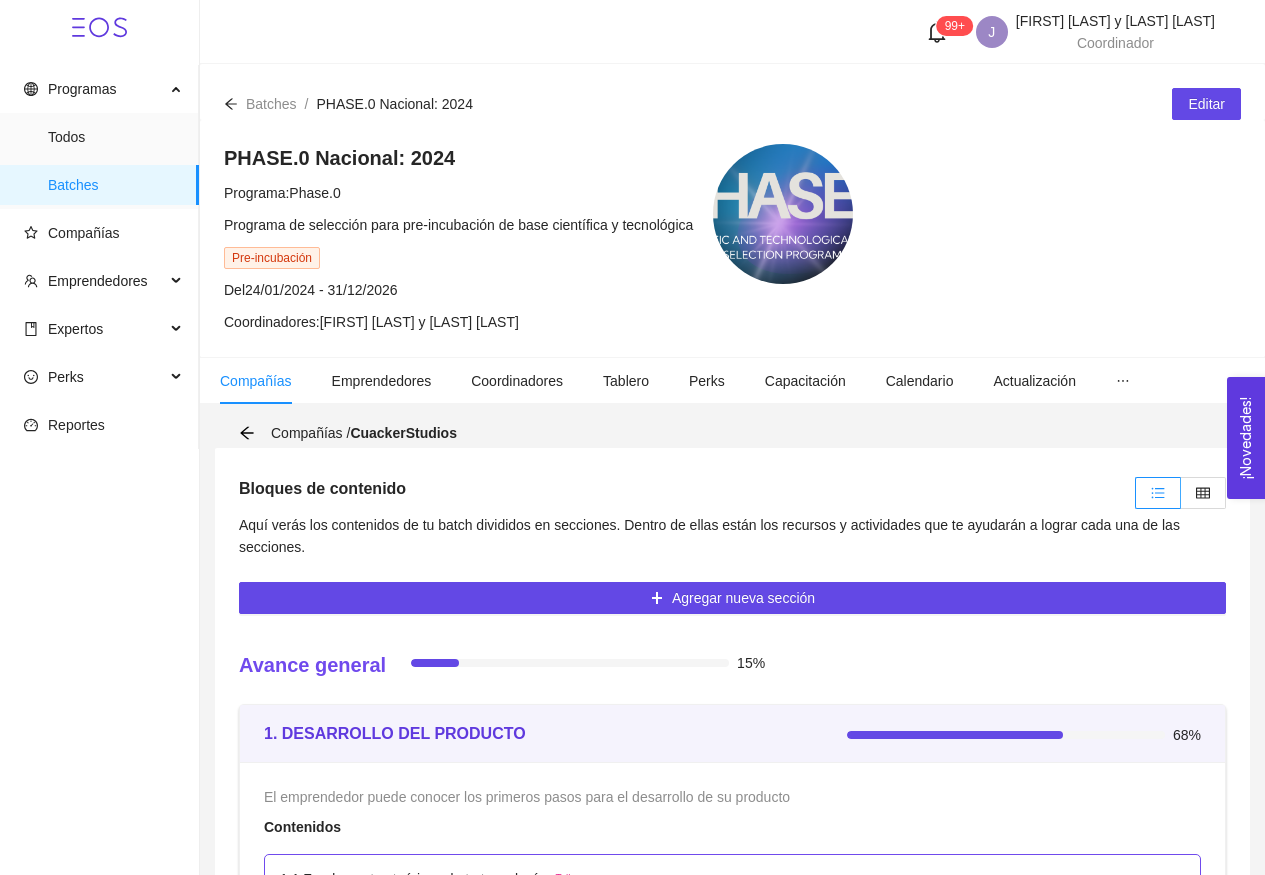 click on "PHASE.0 Nacional: 2024 Programa:  Phase.0 Programa de selección para pre-incubación de base científica y tecnológica Pre-incubación Del  [DATE] - [DATE] Coordinadores:  [FIRST]  [LAST] y [LAST] [LAST]" at bounding box center (458, 238) 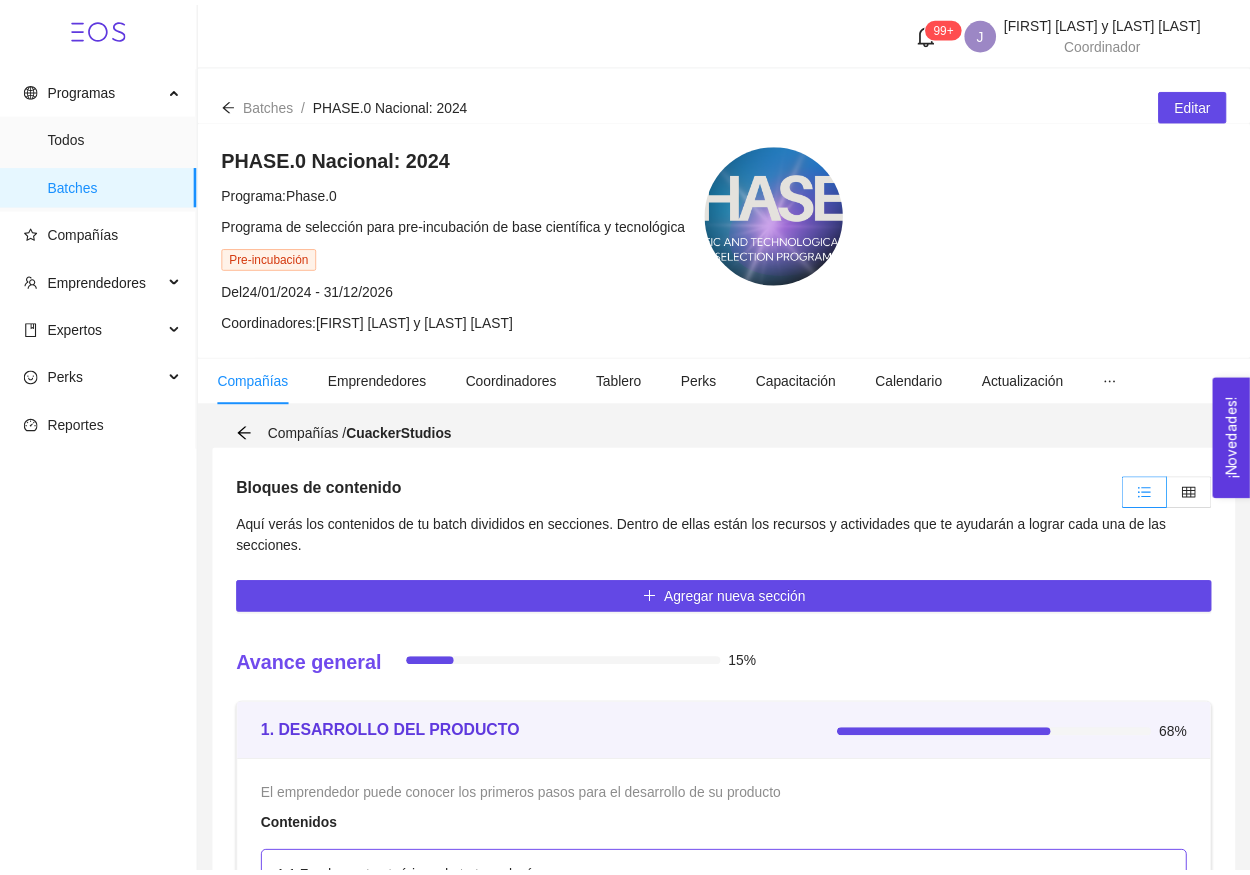 scroll, scrollTop: 656, scrollLeft: 0, axis: vertical 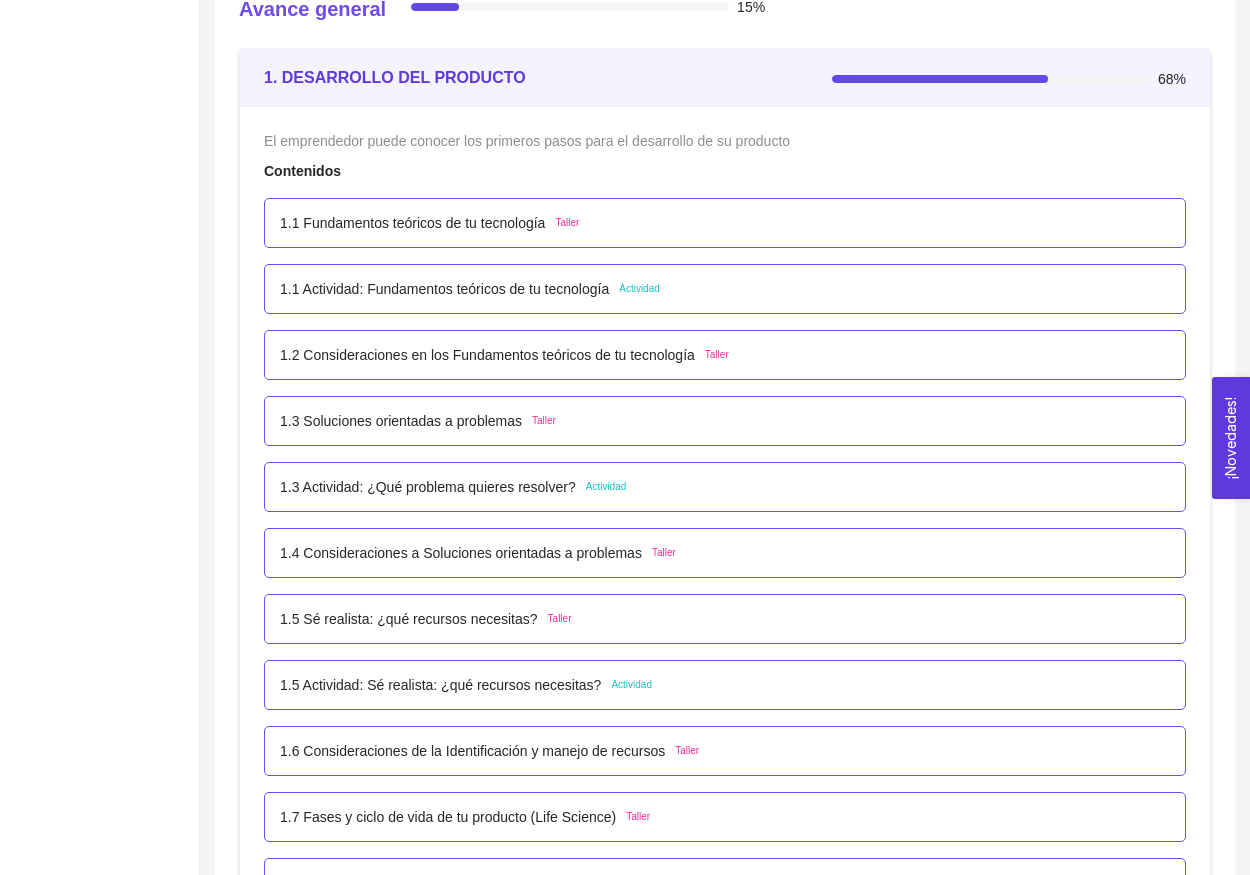 click on "1.9 Actividad: Principios, metas y valores de tu proyecto" at bounding box center (453, 1213) 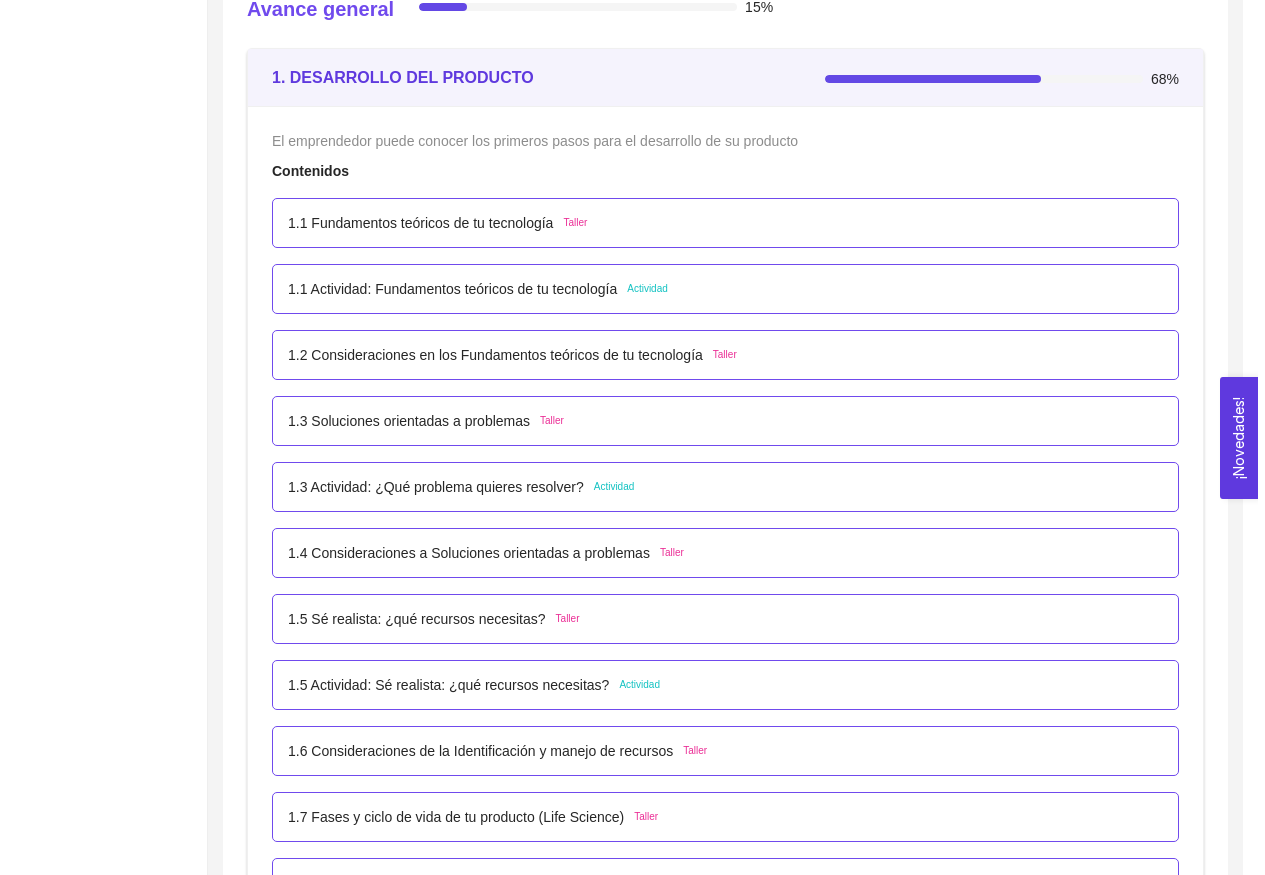 scroll, scrollTop: 1241, scrollLeft: 0, axis: vertical 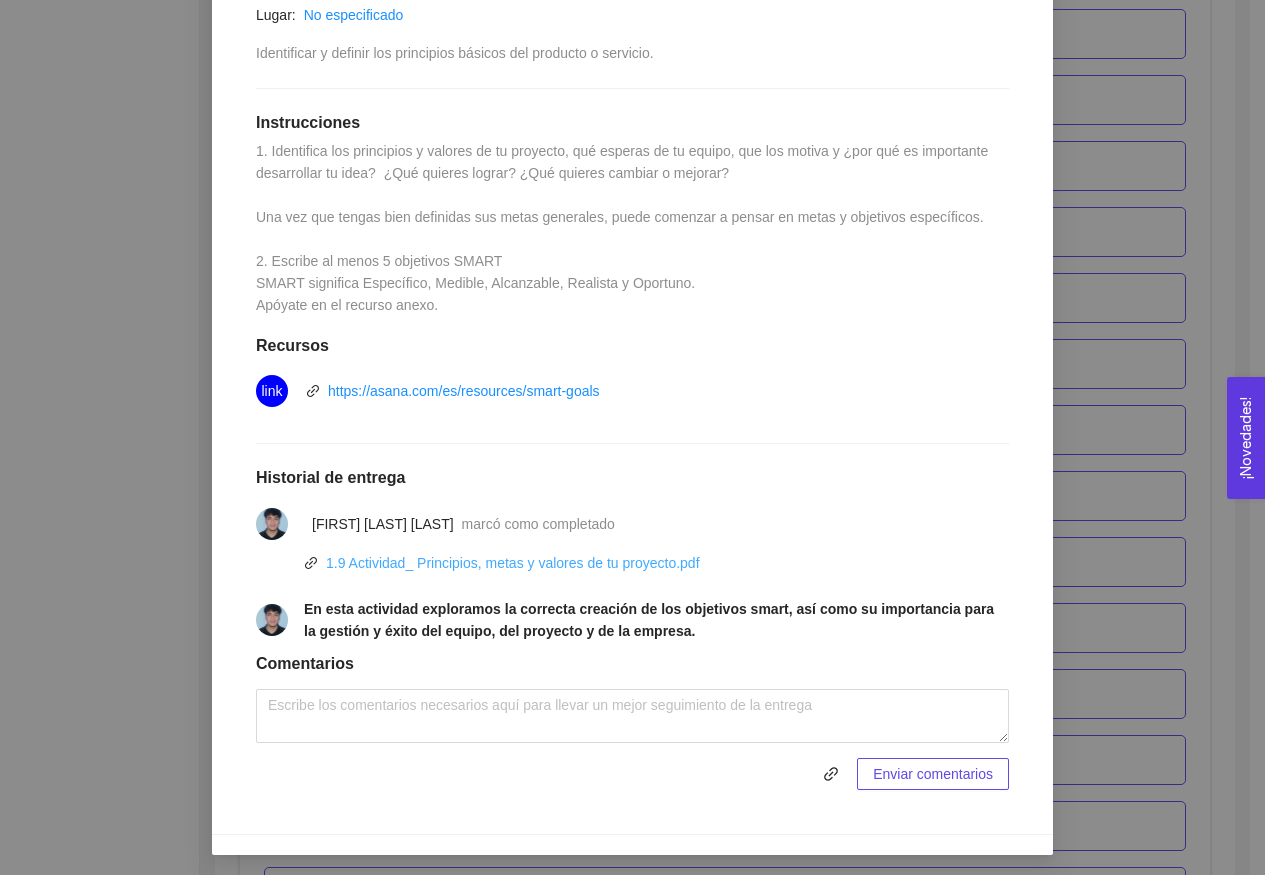 click on "1.9 Actividad_ Principios, metas y valores de tu proyecto.pdf" at bounding box center [513, 563] 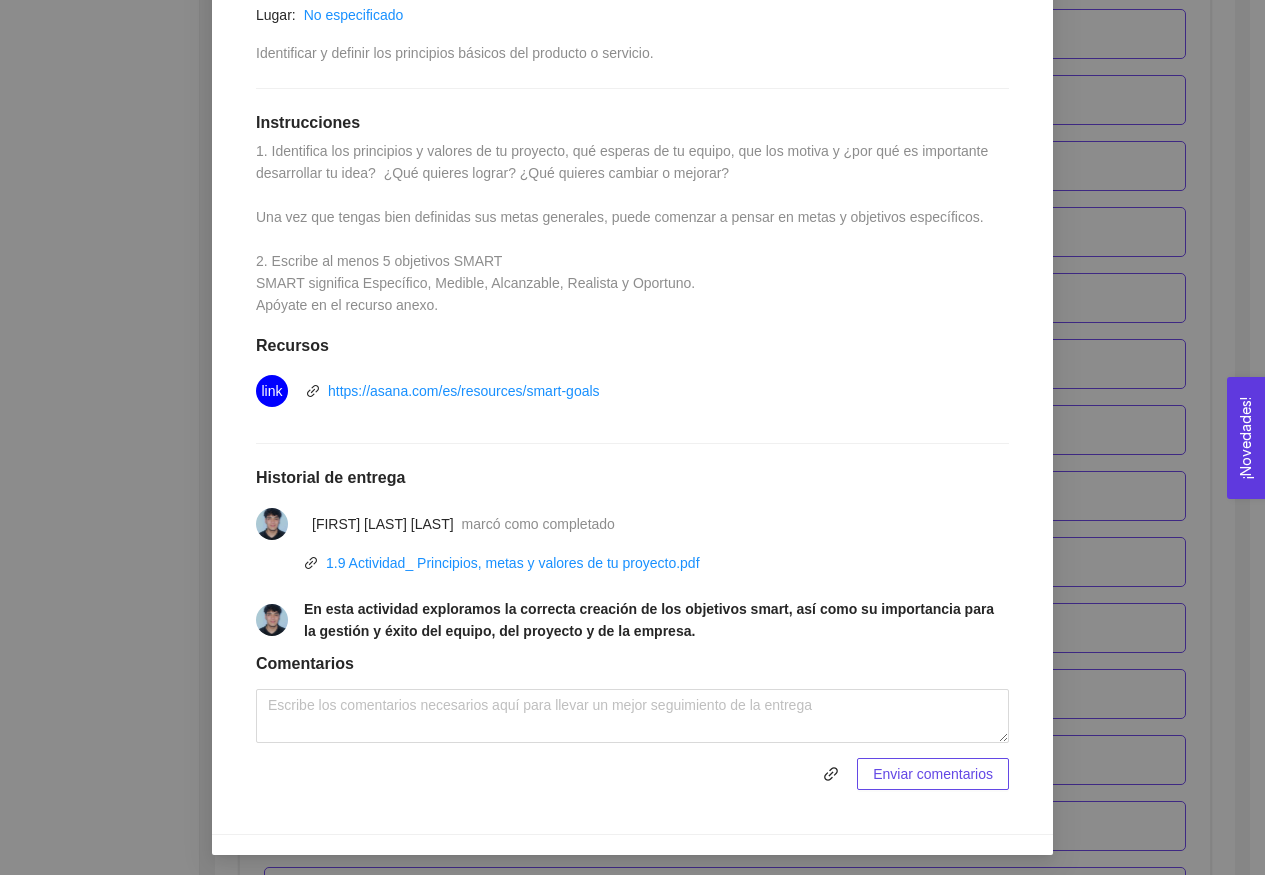 click on "1. DESARROLLO DEL PRODUCTO El emprendedor puede conocer los primeros pasos para el desarrollo de su producto
Asignado por  [FIRST] [LAST]   ( Coordinador ) Pendiente Completado Verificado Anterior Siguiente 1.9 Actividad: Principios, metas y valores de tu proyecto Actividad Fecha de entrega:  [DATE] Lugar: No especificado Identificar y definir los principios básicos del producto o servicio. Instrucciones 1. Identifica los principios y valores de tu proyecto, qué esperas de tu equipo, que los motiva y ¿por qué es importante desarrollar tu idea?  ¿Qué quieres lograr? ¿Qué quieres cambiar o mejorar?
Una vez que tengas bien definidas sus metas generales, puede comenzar a pensar en metas y objetivos específicos.
2. Escribe al menos 5 objetivos SMART
SMART significa Específico, Medible, Alcanzable, Realista y Oportuno.
Apóyate en el recurso anexo.
Recursos link https://asana.com/es/resources/smart-goals Historial de entrega [FIRST] [LAST] [LAST] marcó como completado Comentarios Enviar comentarios Cancelar Aceptar" at bounding box center [632, 437] 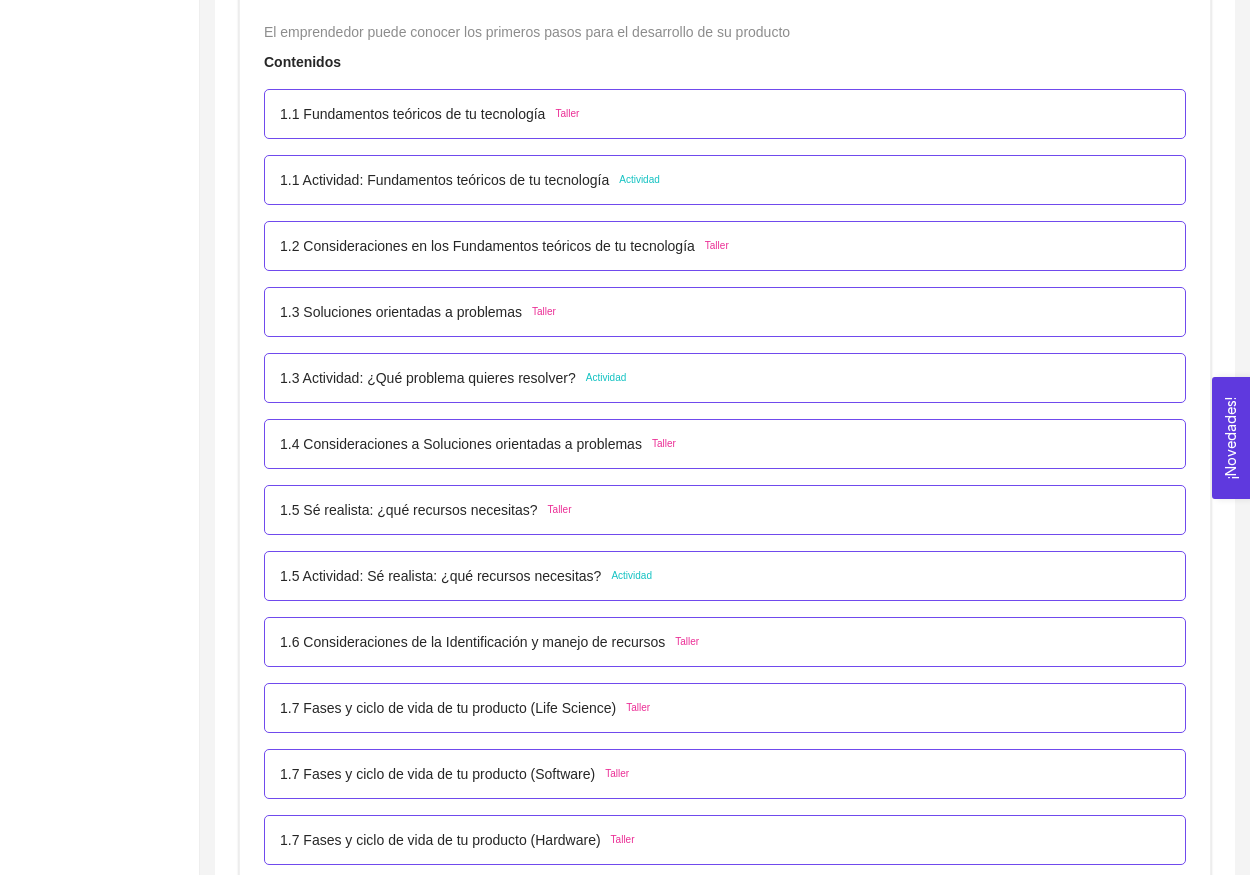 scroll, scrollTop: 0, scrollLeft: 0, axis: both 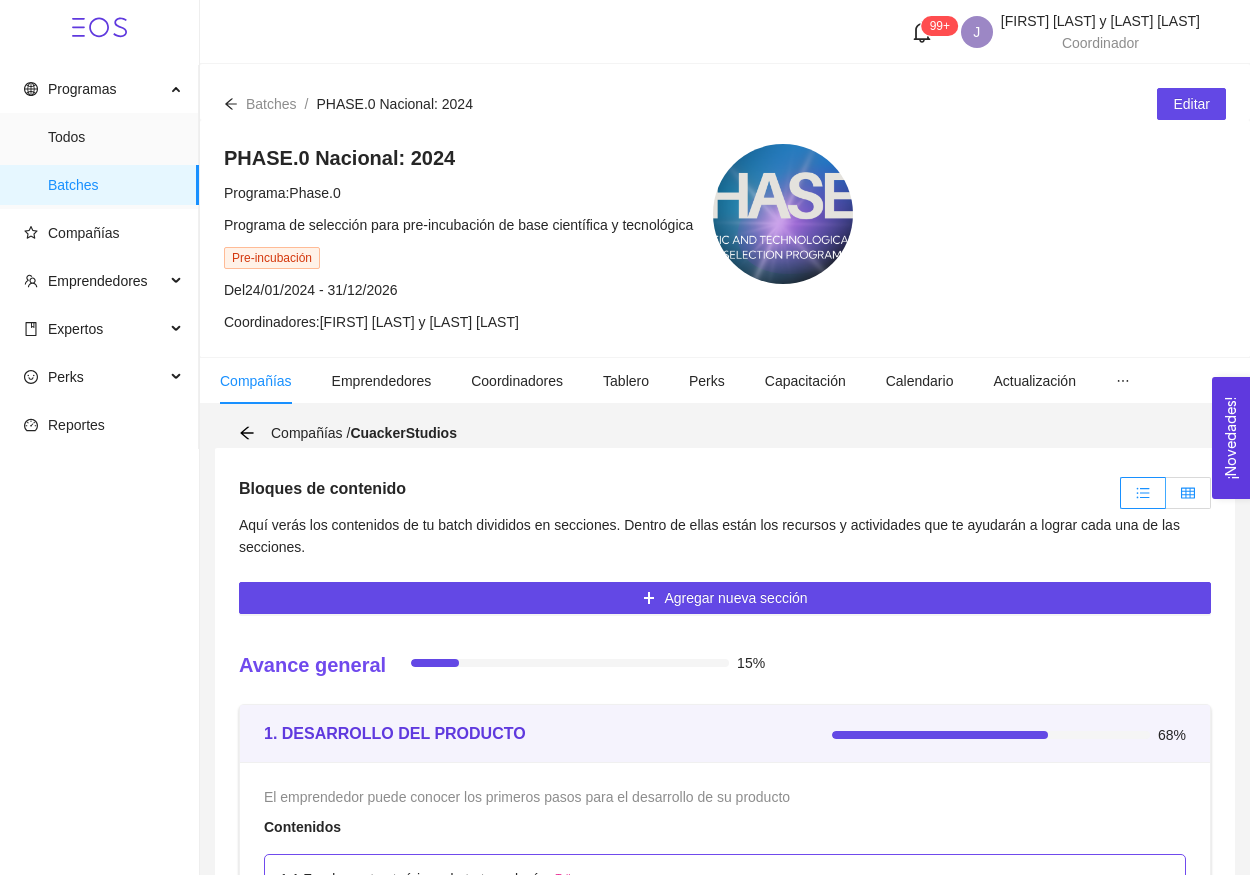 click 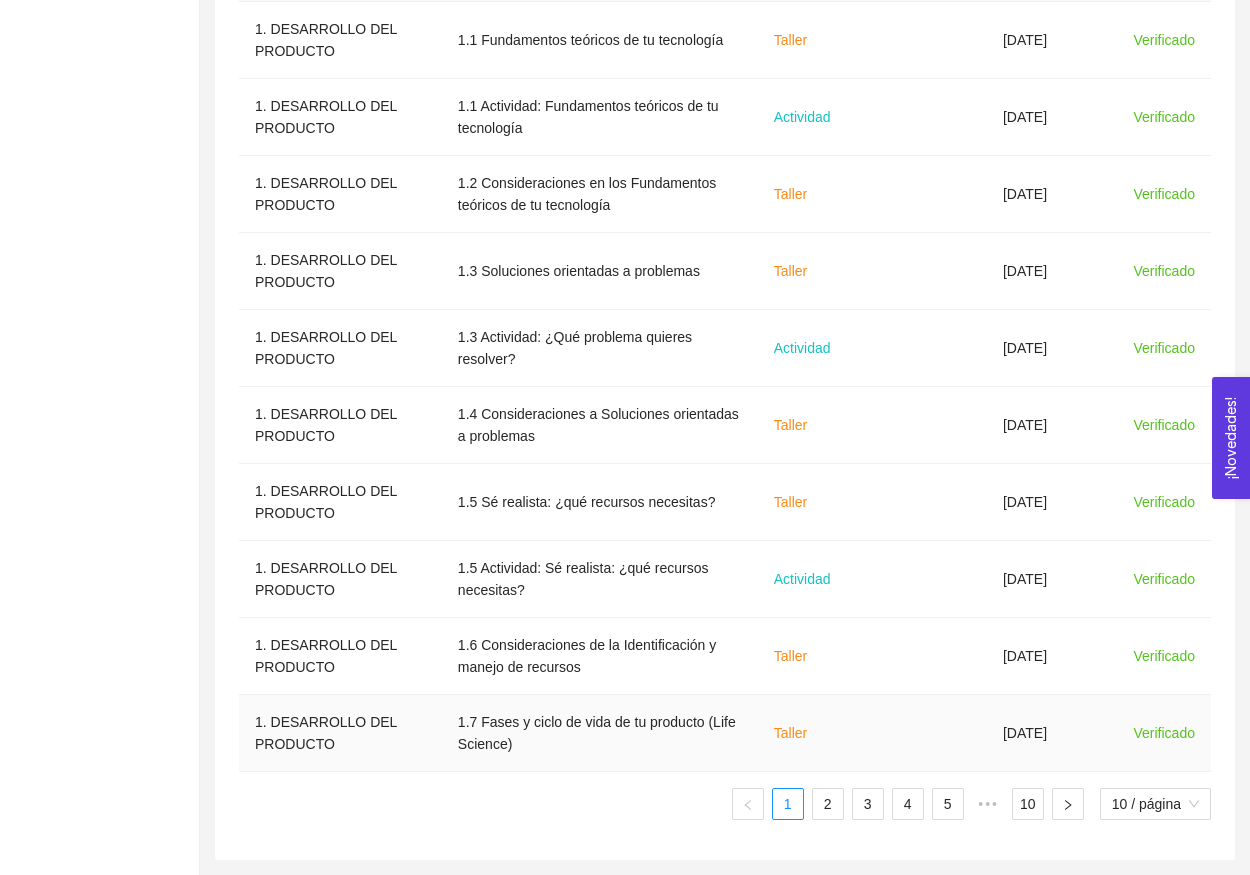 scroll, scrollTop: 757, scrollLeft: 0, axis: vertical 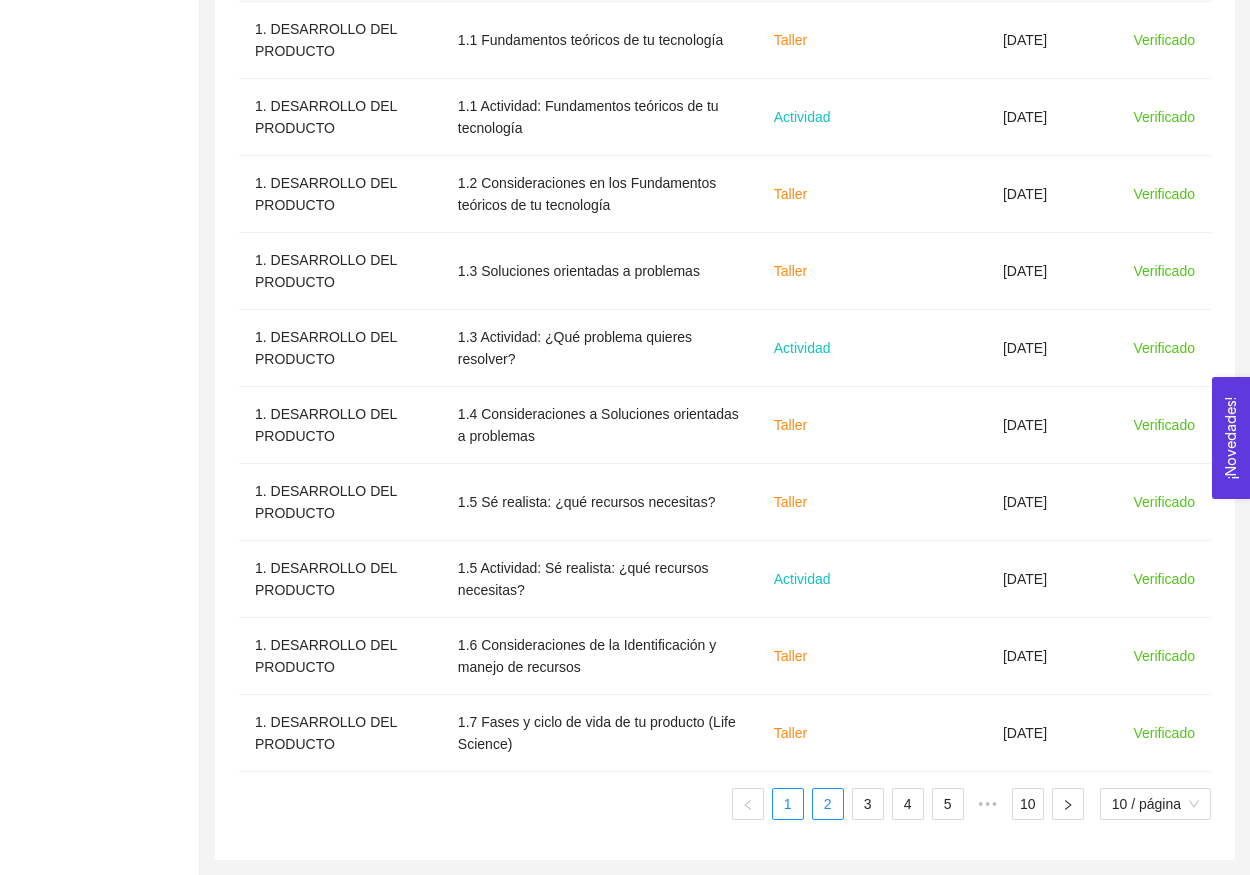 click on "1 2 3 4 5 ••• 10 10 / página" at bounding box center (725, 804) 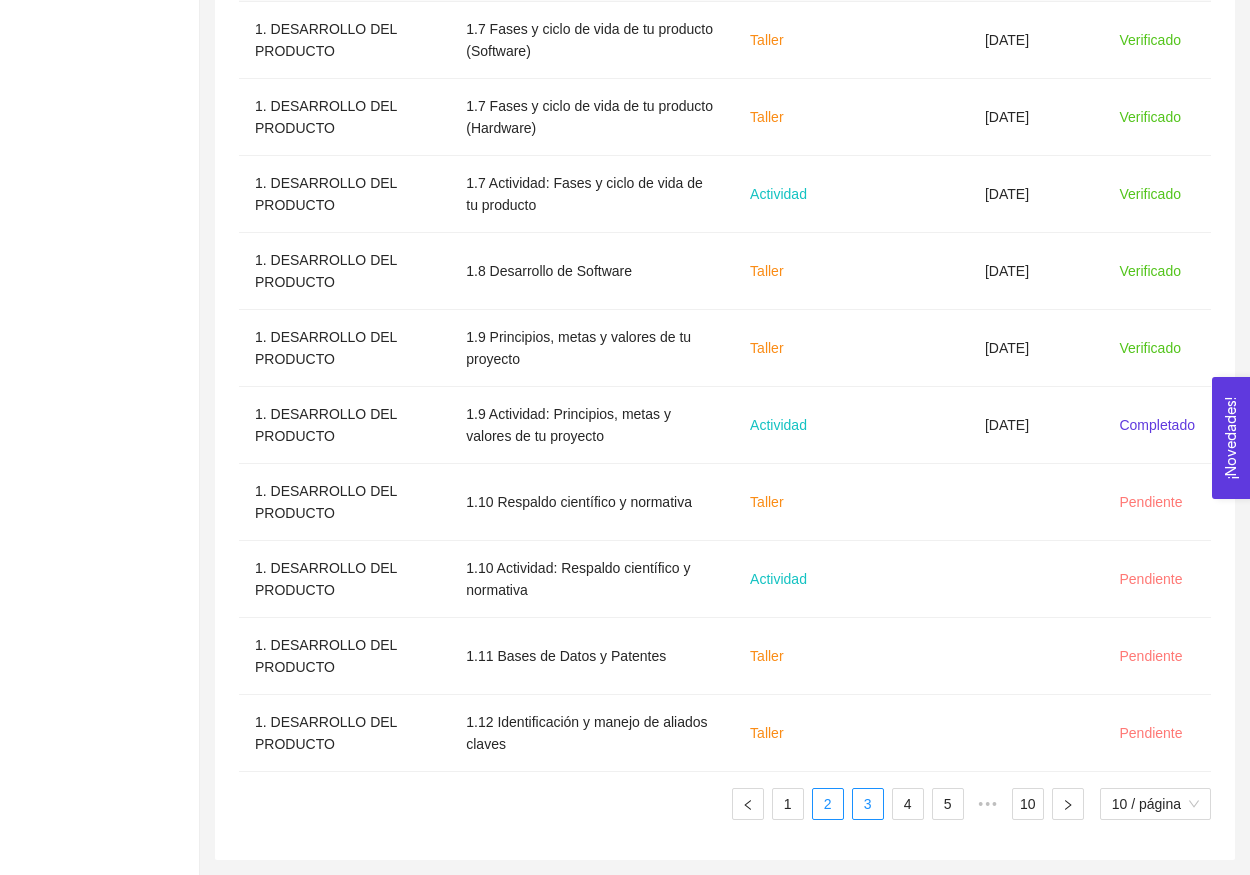 click on "3" at bounding box center [868, 804] 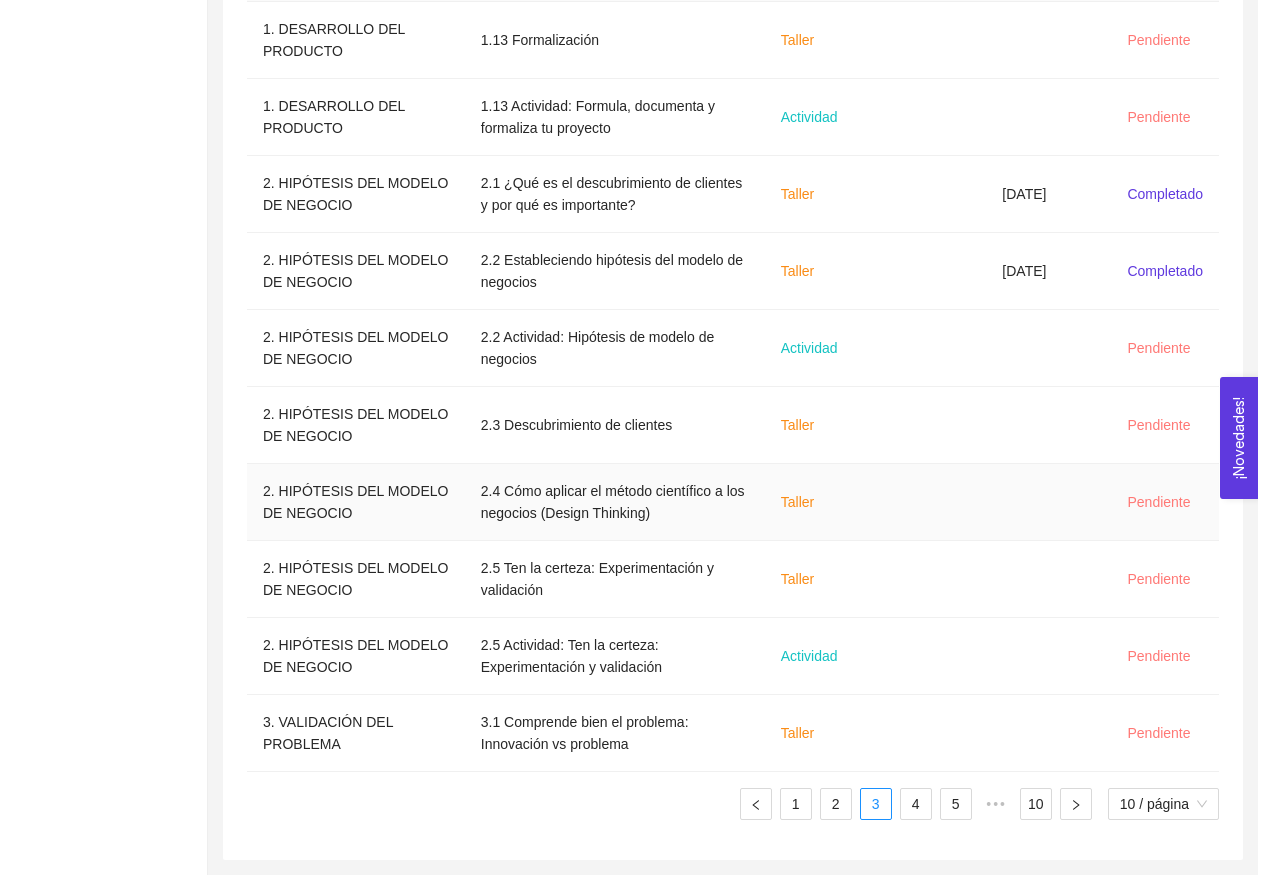 scroll, scrollTop: 706, scrollLeft: 0, axis: vertical 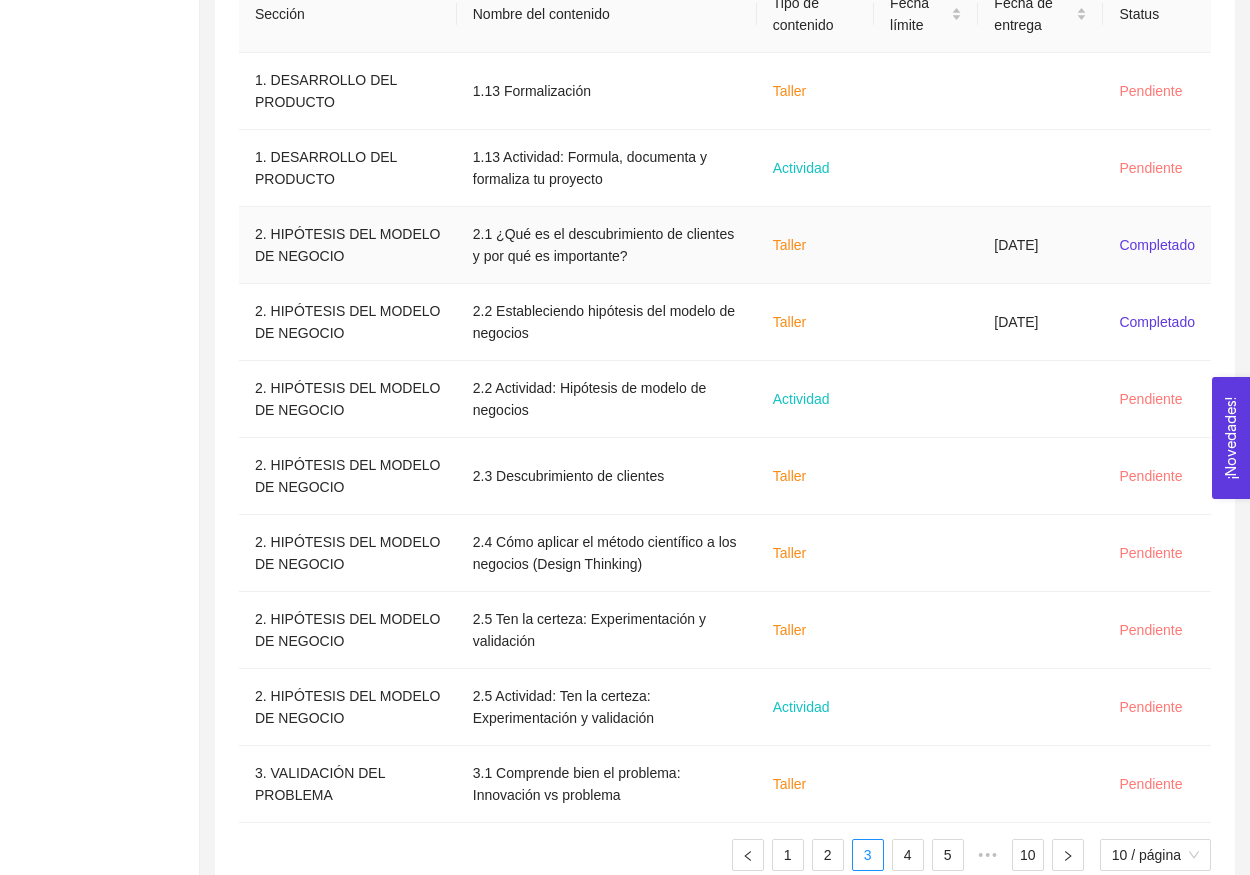 click on "2.1 ¿Qué es el descubrimiento de clientes y por qué es importante?" at bounding box center [607, 245] 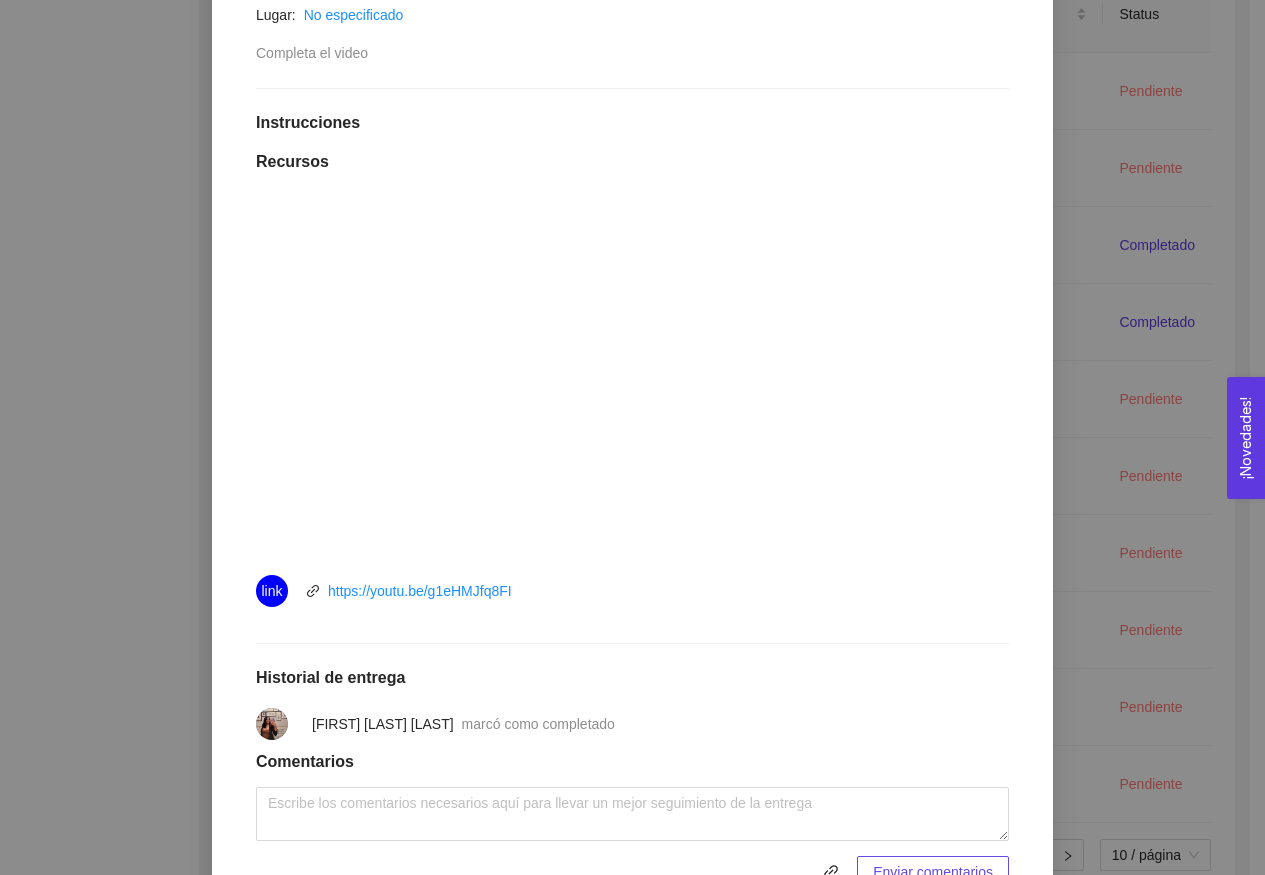 scroll, scrollTop: 0, scrollLeft: 0, axis: both 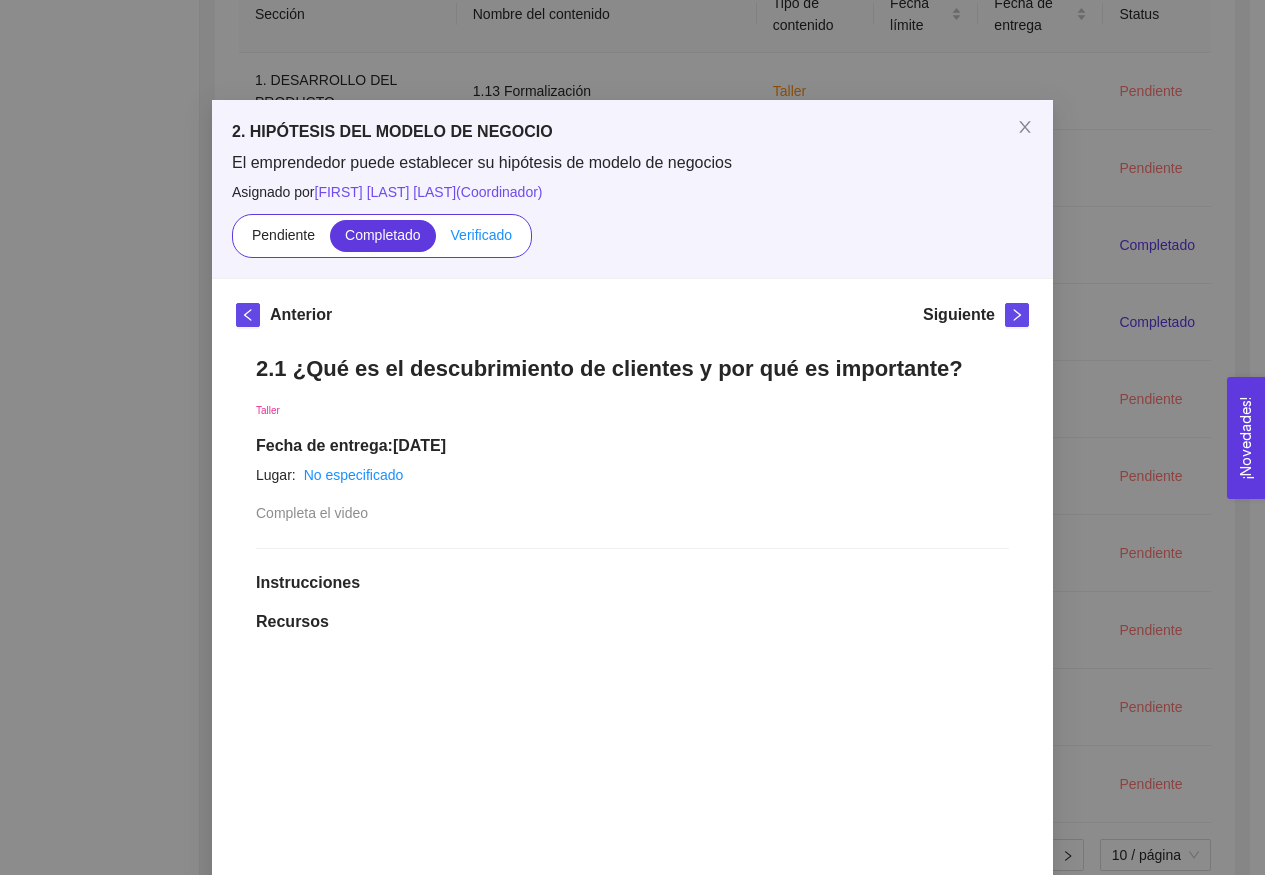 click on "Verificado" at bounding box center (481, 235) 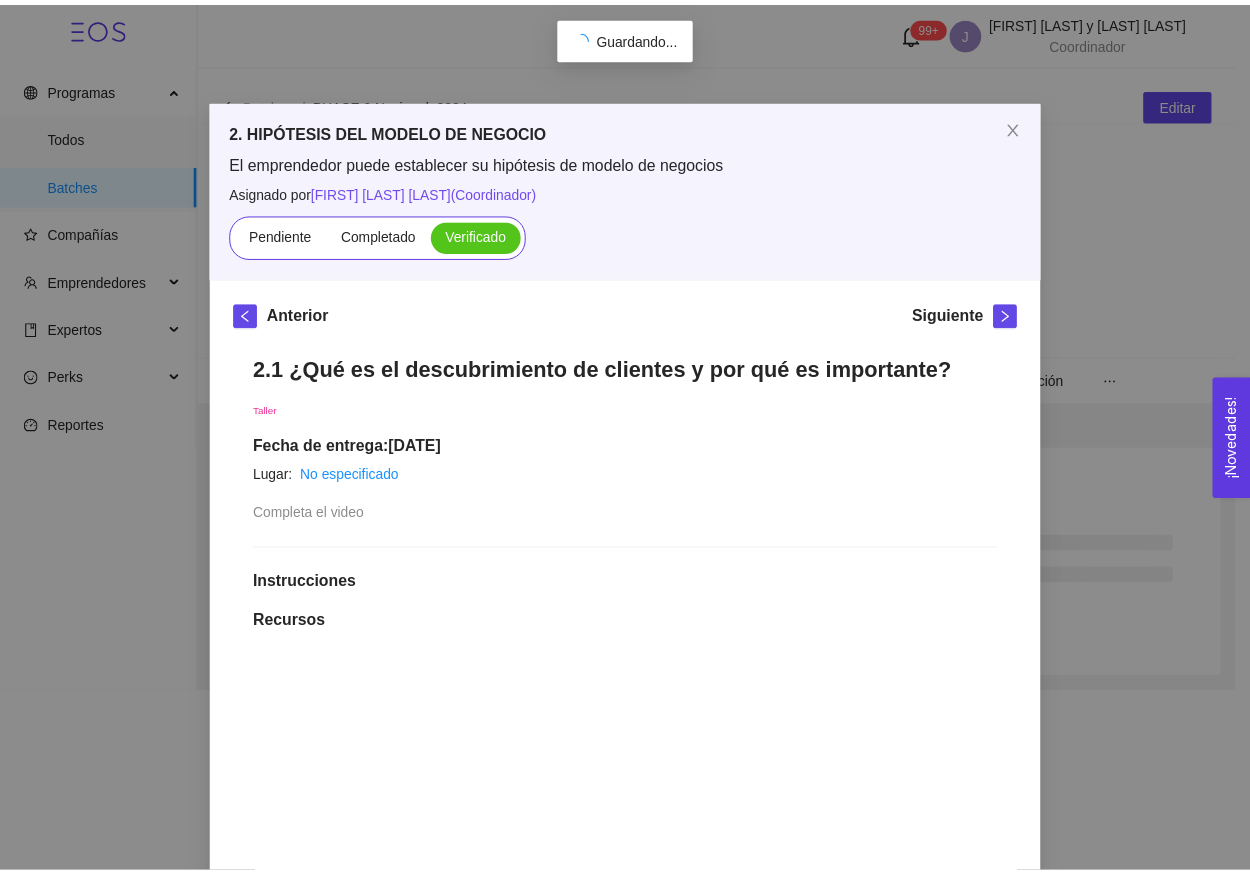 scroll, scrollTop: 0, scrollLeft: 0, axis: both 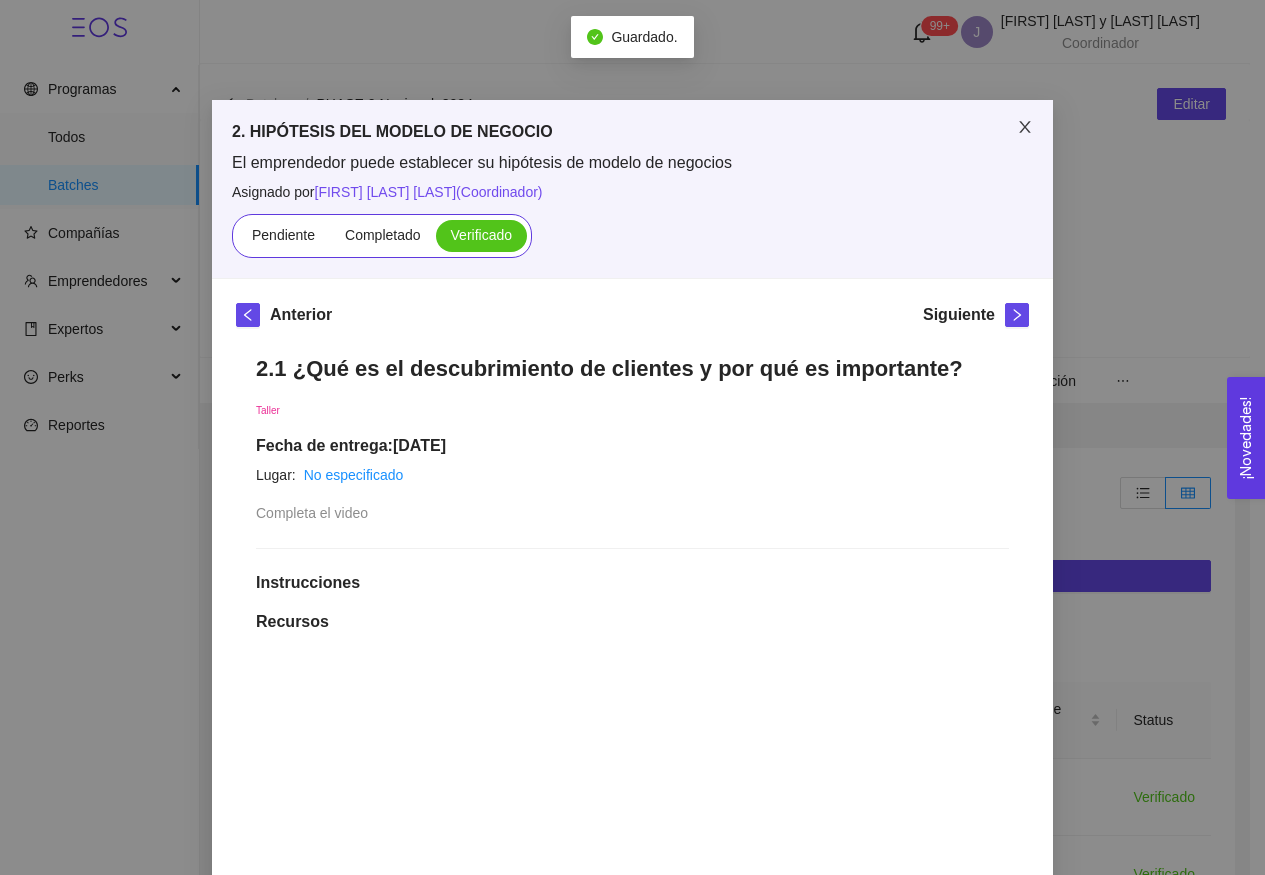 click 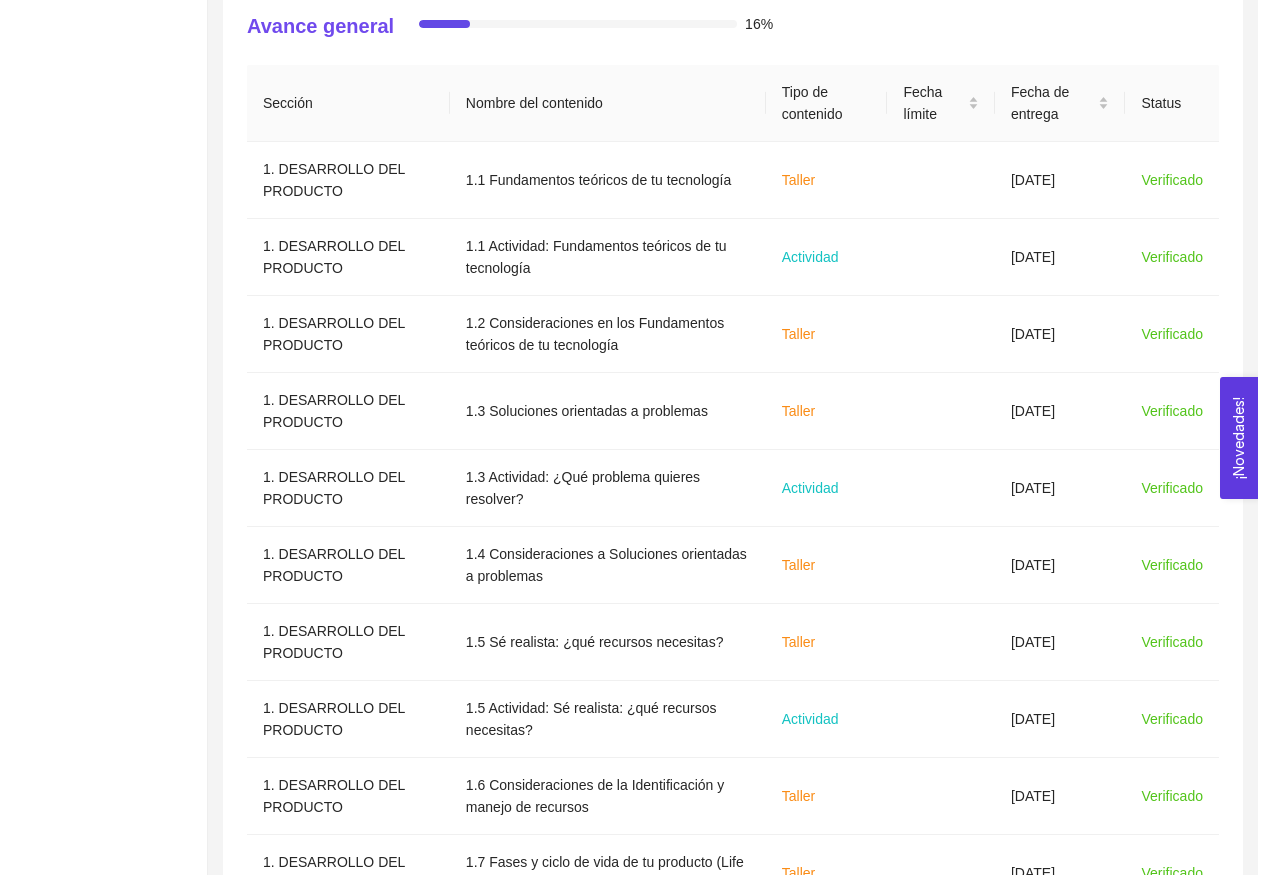 scroll, scrollTop: 757, scrollLeft: 0, axis: vertical 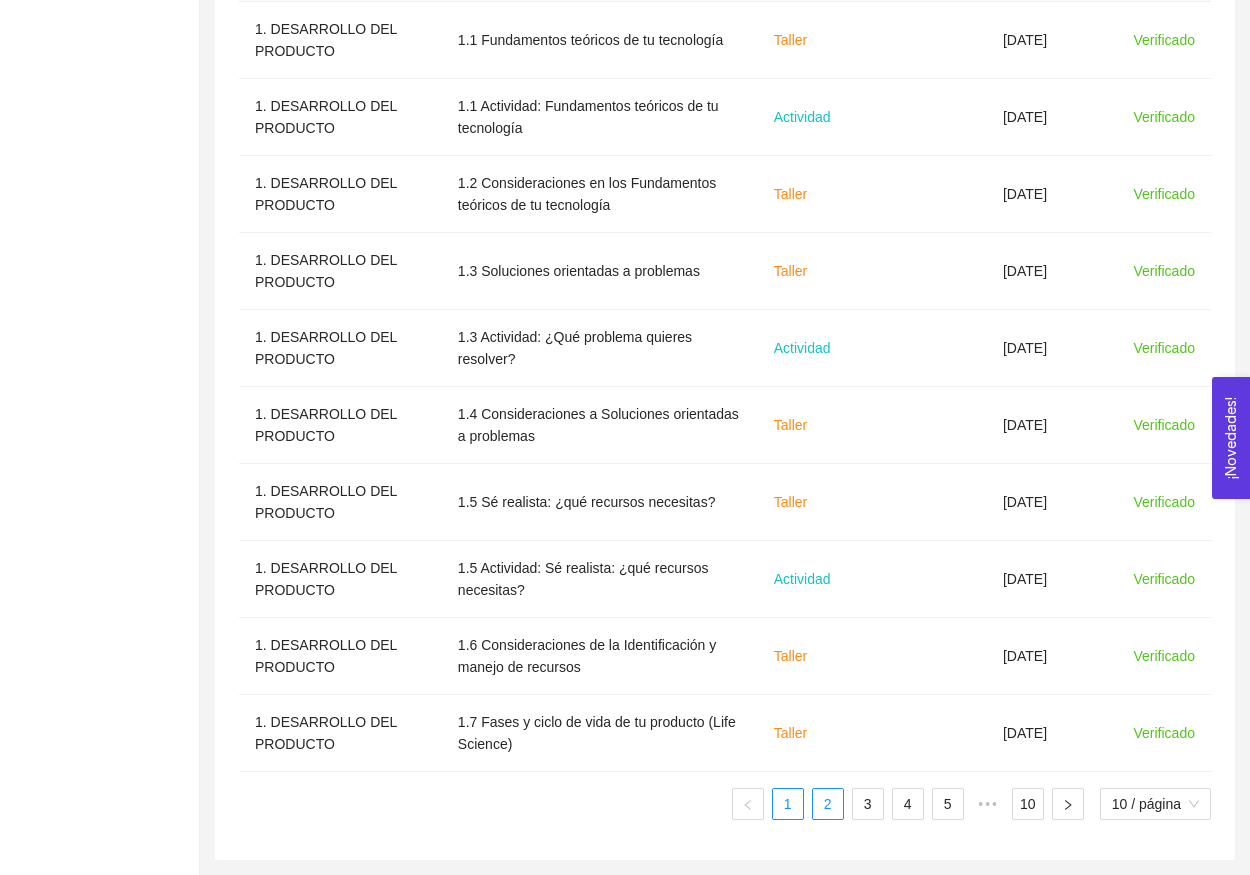 click on "2" at bounding box center [828, 804] 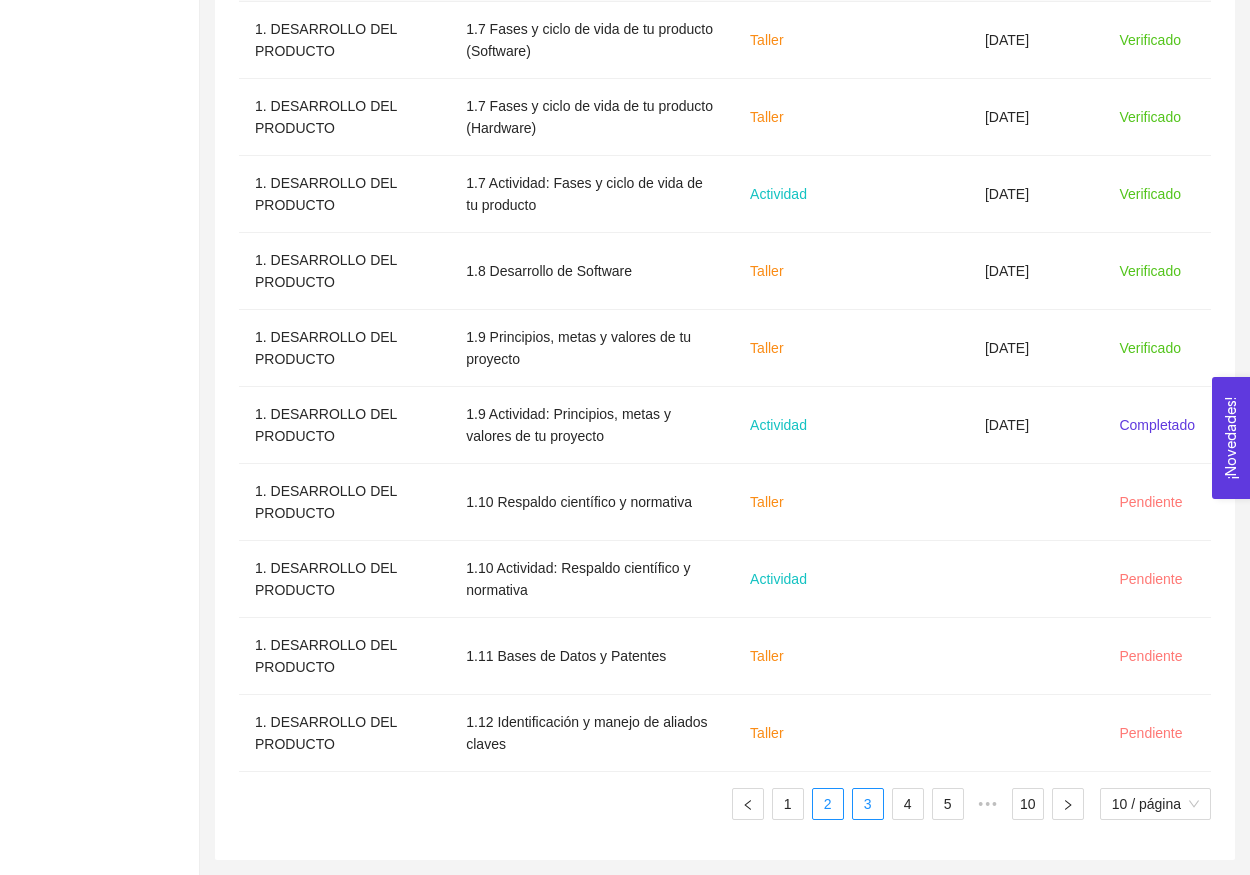 click on "3" at bounding box center [868, 804] 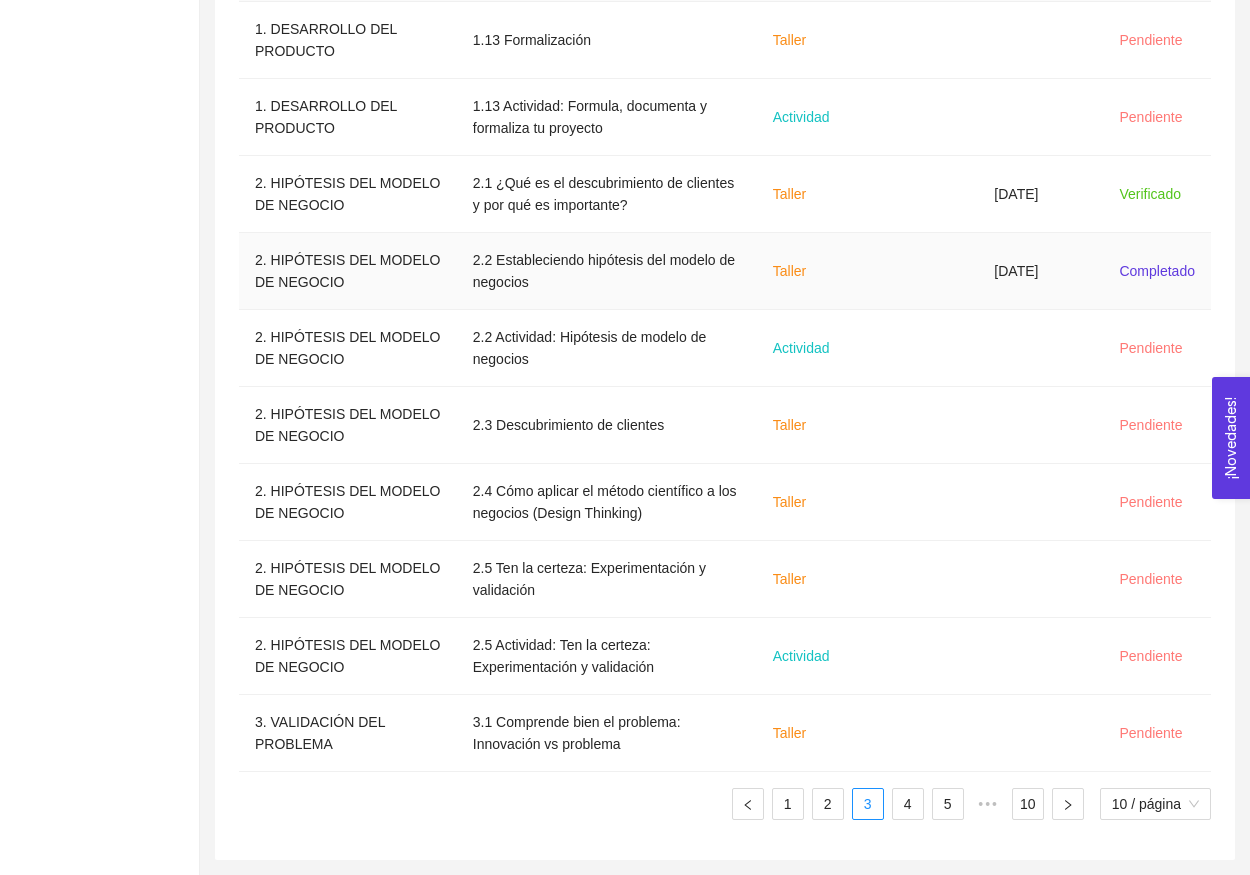 click on "Taller" at bounding box center (815, 271) 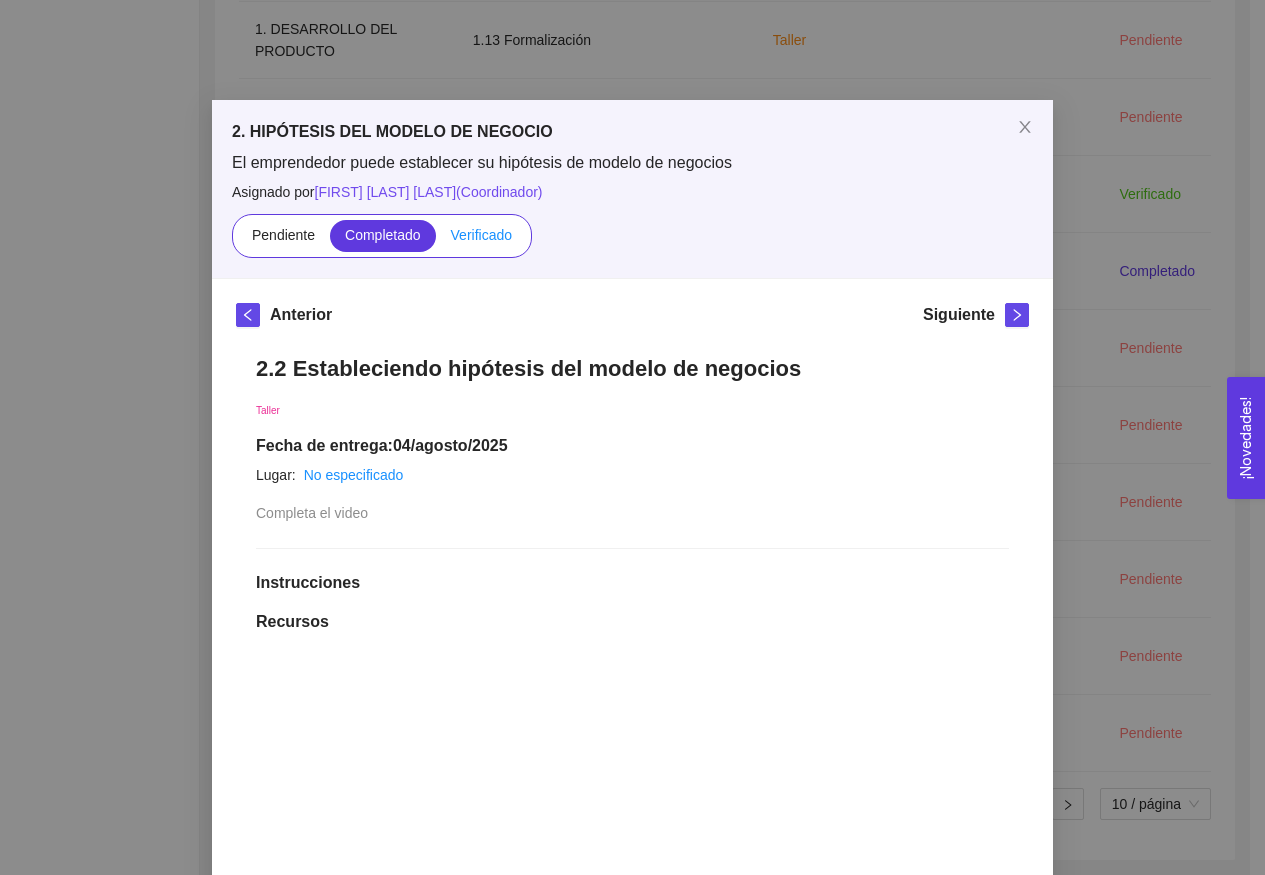 click on "Verificado" at bounding box center [481, 235] 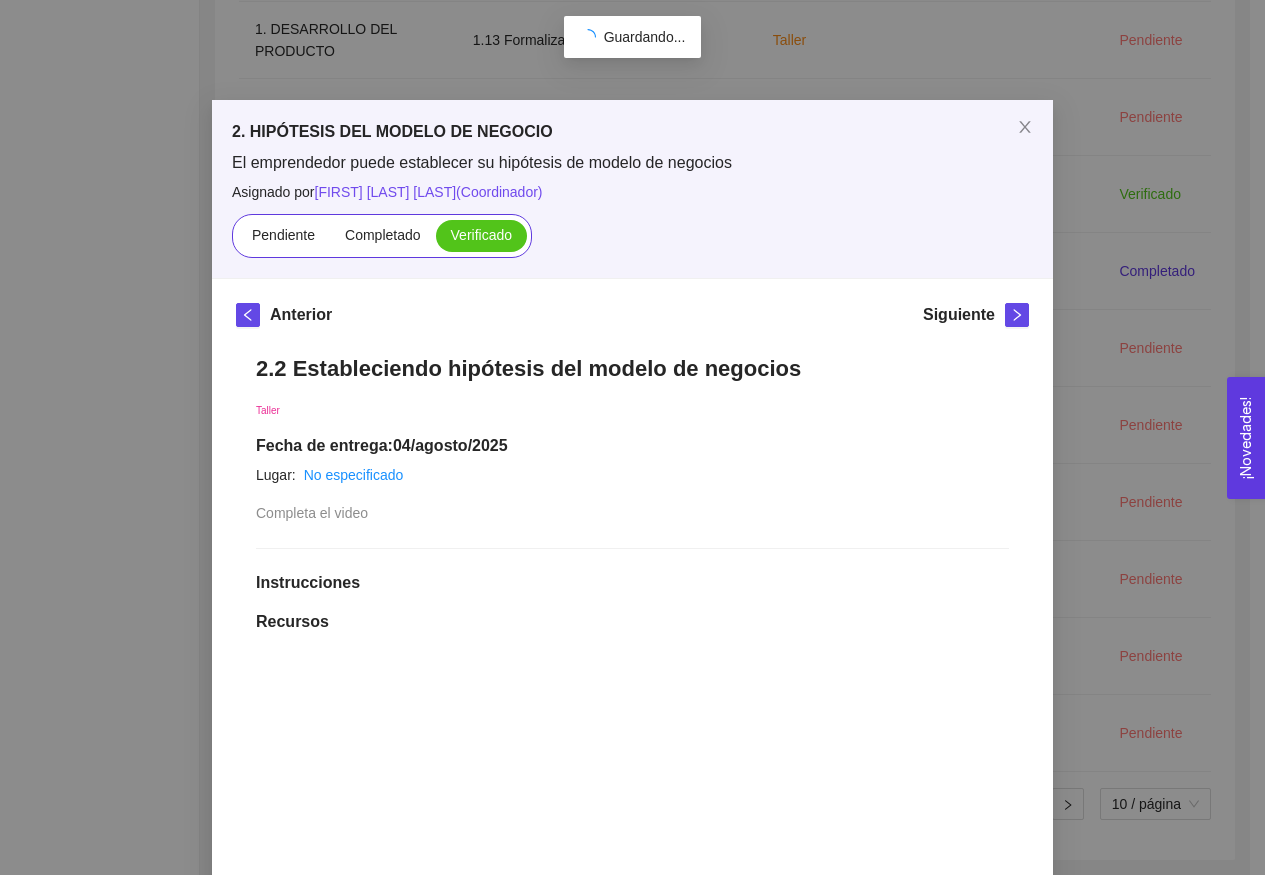 scroll, scrollTop: 0, scrollLeft: 0, axis: both 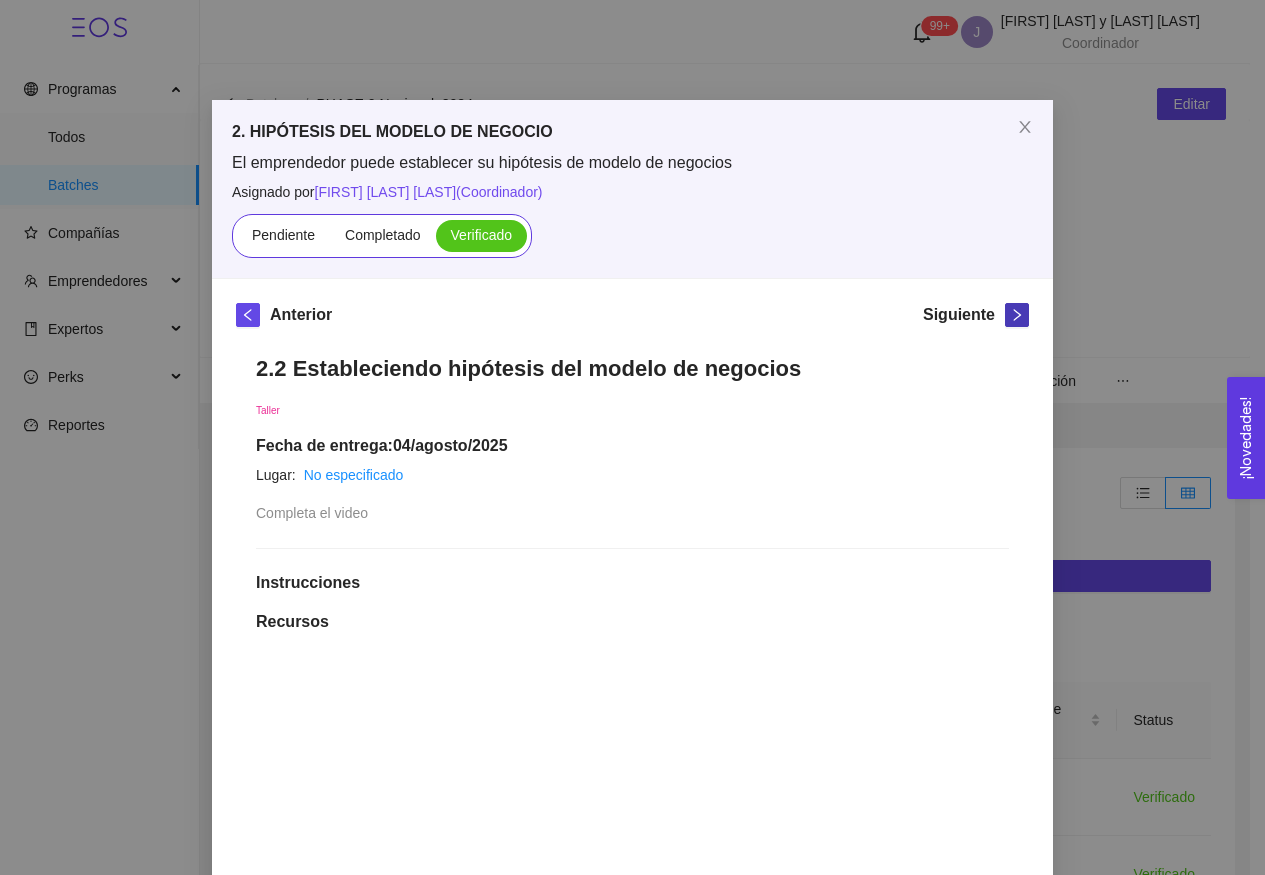 click on "Anterior Siguiente 2.2 Estableciendo hipótesis del modelo de negocios Taller Fecha de entrega:  [DATE] Lugar: No especificado Completa el video Instrucciones Recursos link https://youtu.be/RiIvxIs5c2c Historial de entrega J [LAST]  [LAST] y [LAST] [LAST] marcó como verificado [FIRST] [LAST] [LAST] marcó como completado Comentarios Enviar comentarios" at bounding box center (632, 863) 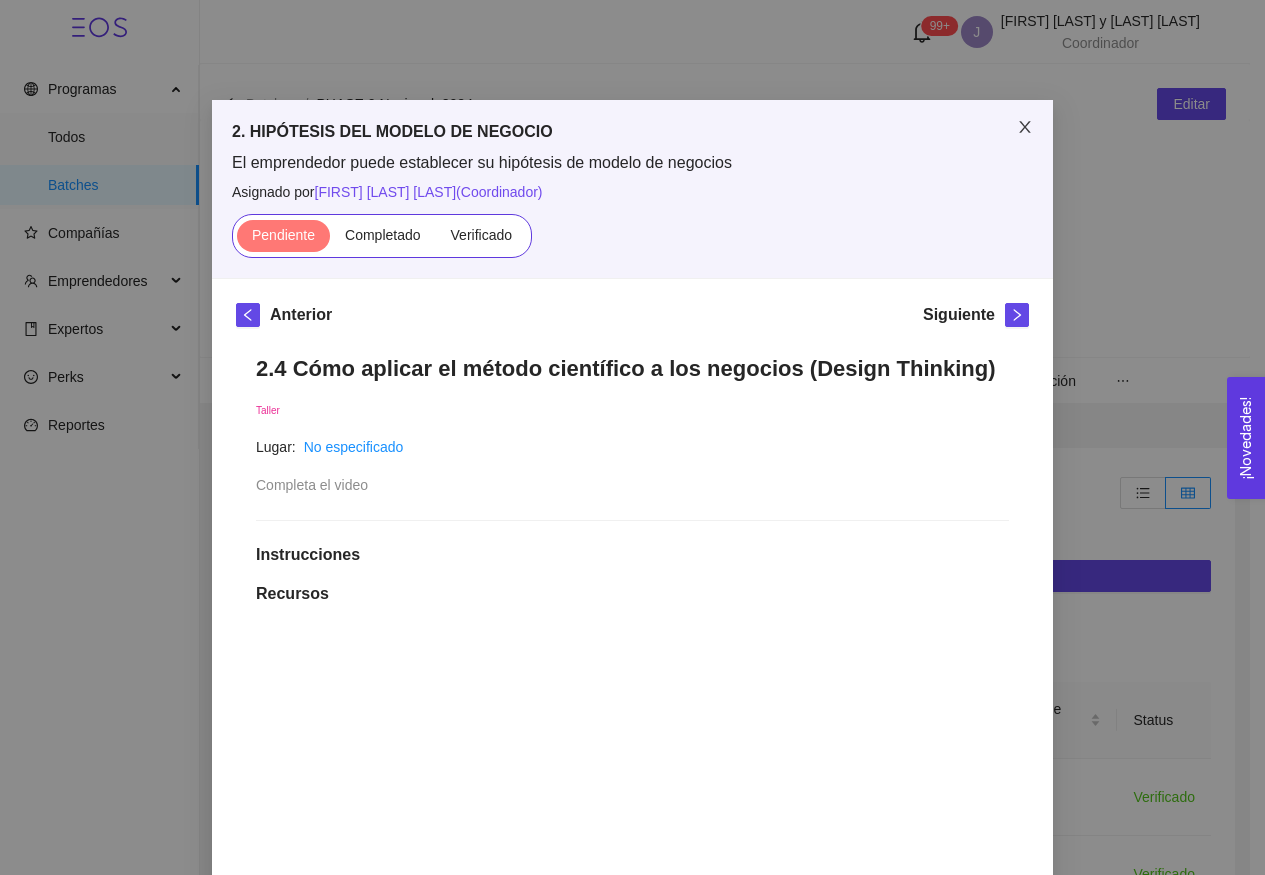 click 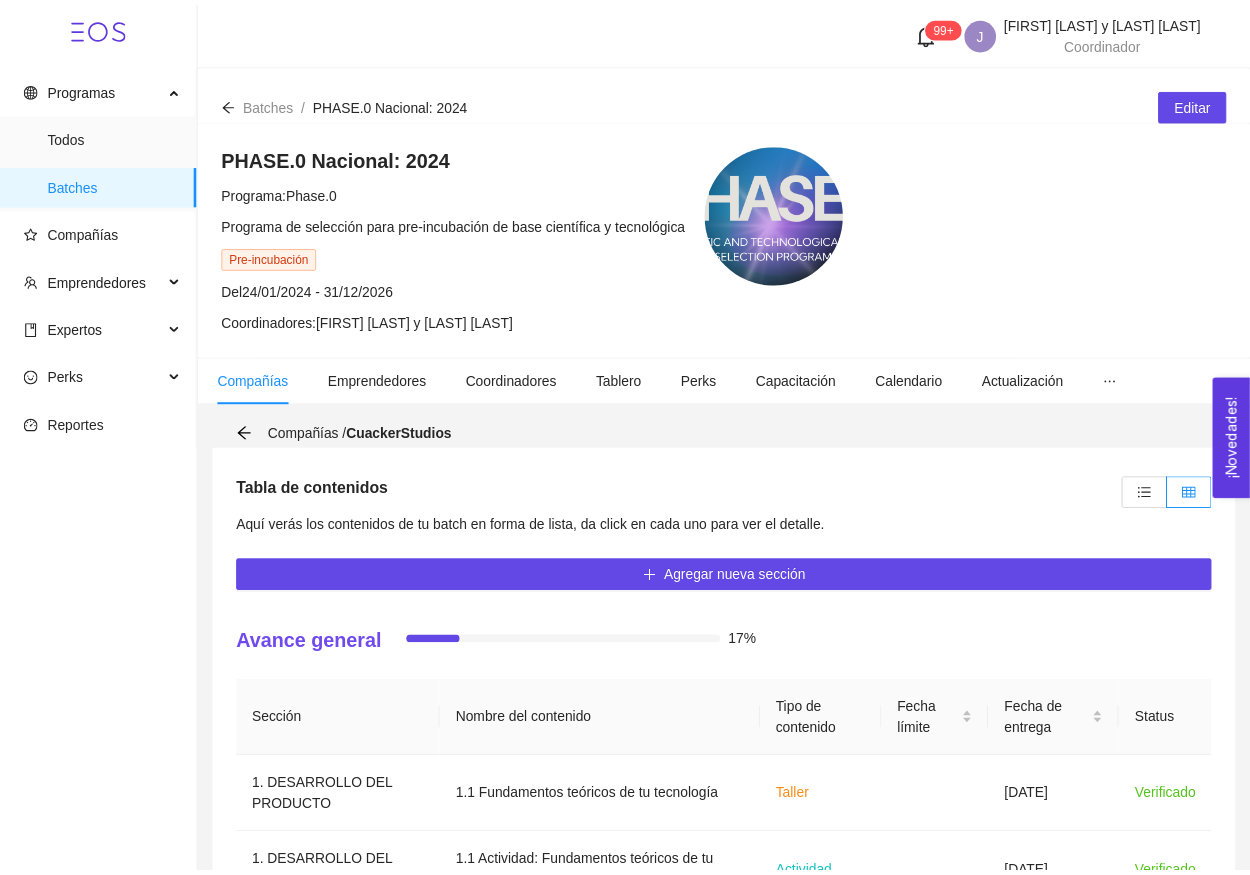 scroll, scrollTop: 757, scrollLeft: 0, axis: vertical 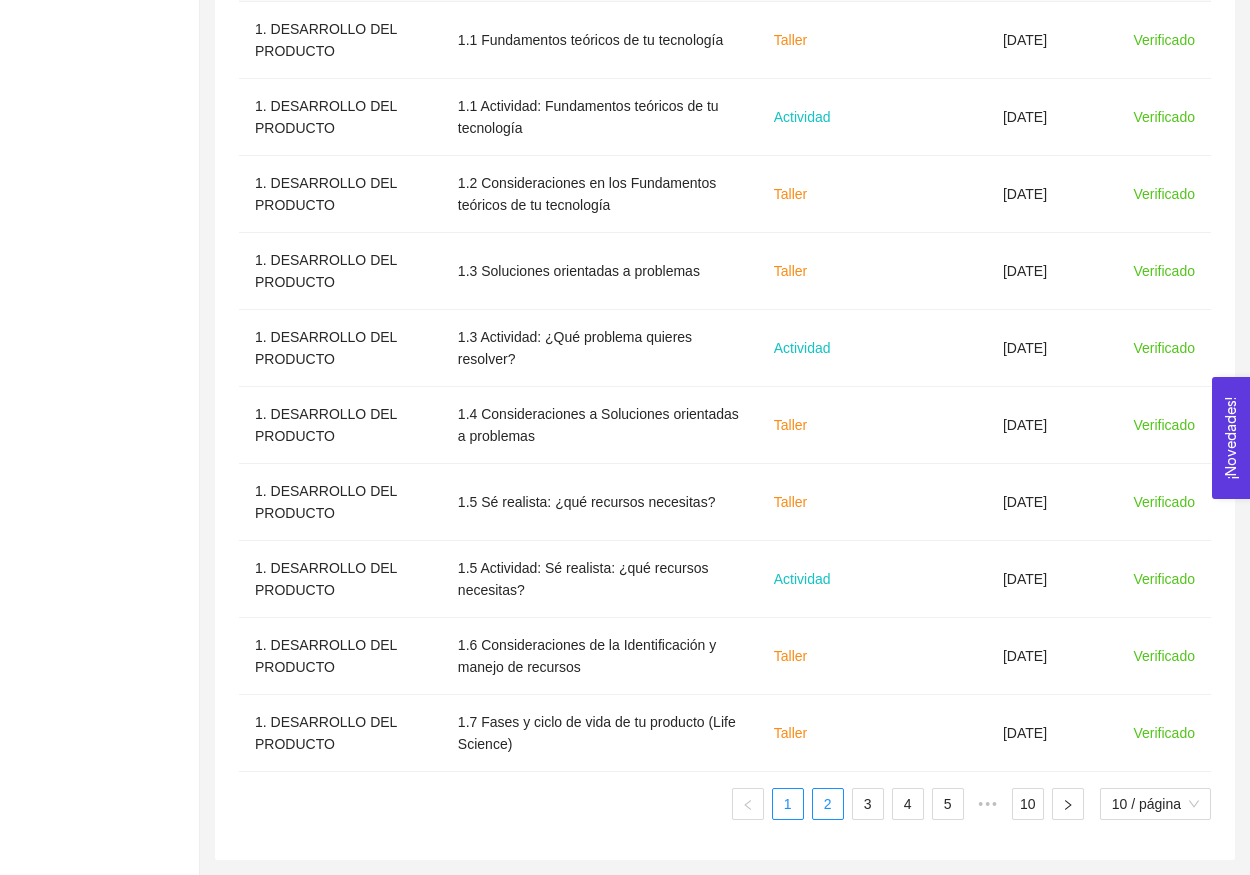 click on "2" at bounding box center [828, 804] 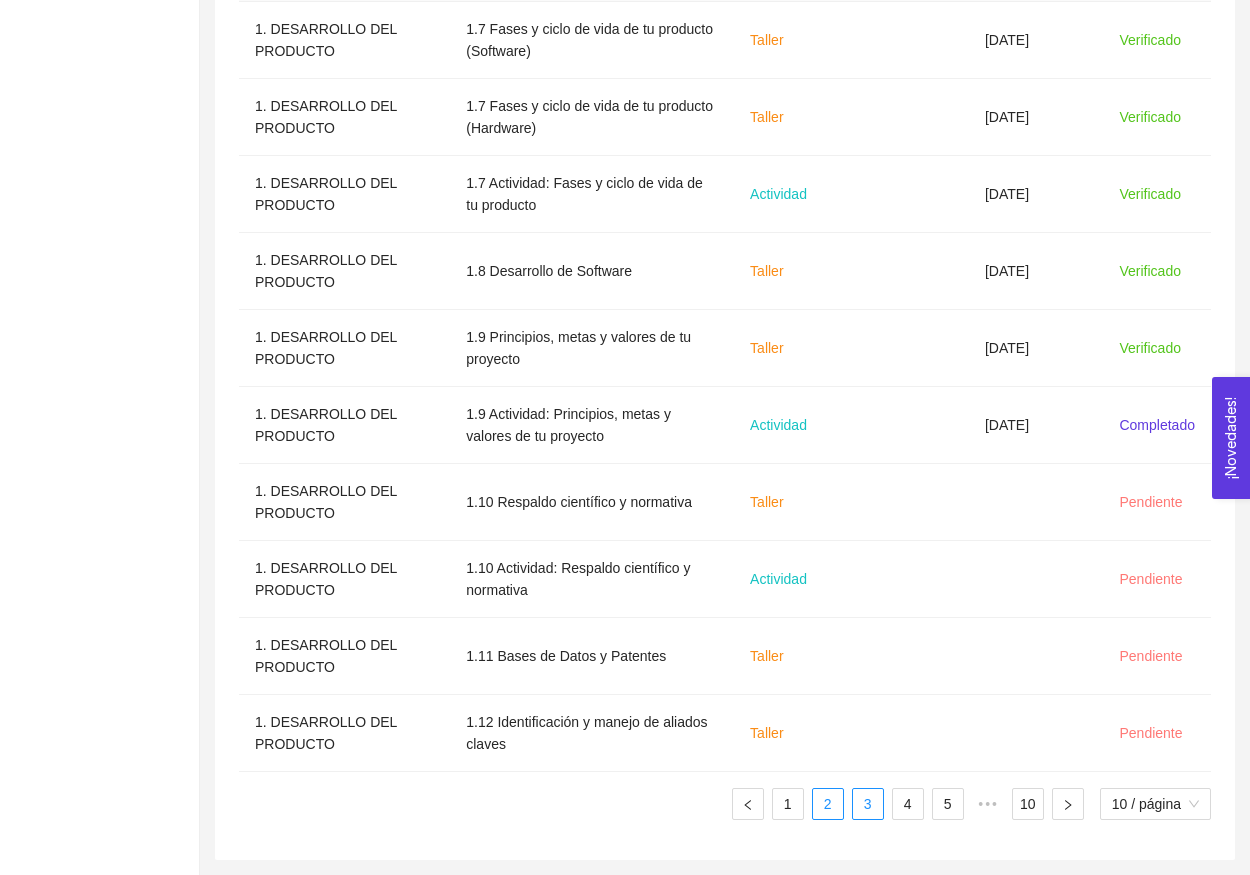 click on "3" at bounding box center [868, 804] 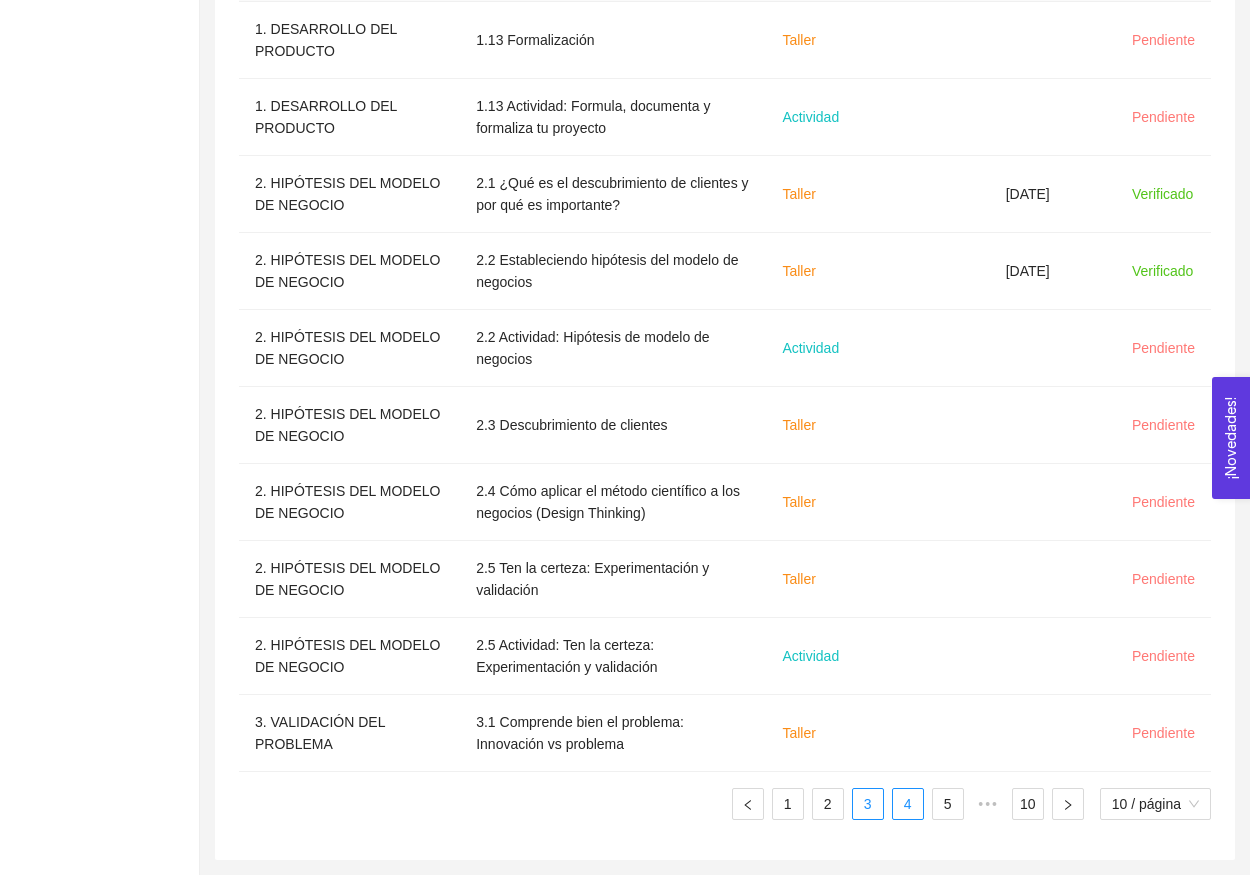 click on "4" at bounding box center [908, 804] 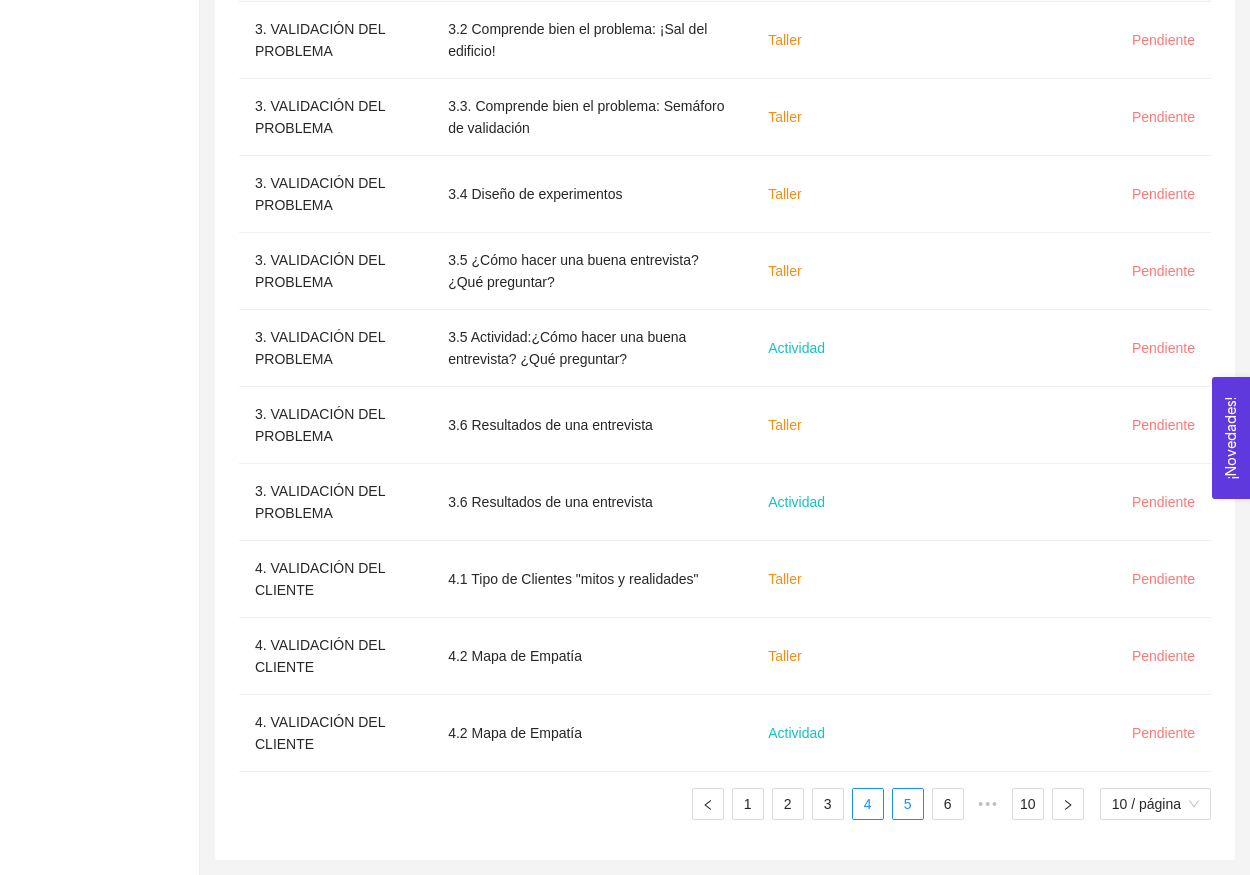 scroll, scrollTop: 757, scrollLeft: 0, axis: vertical 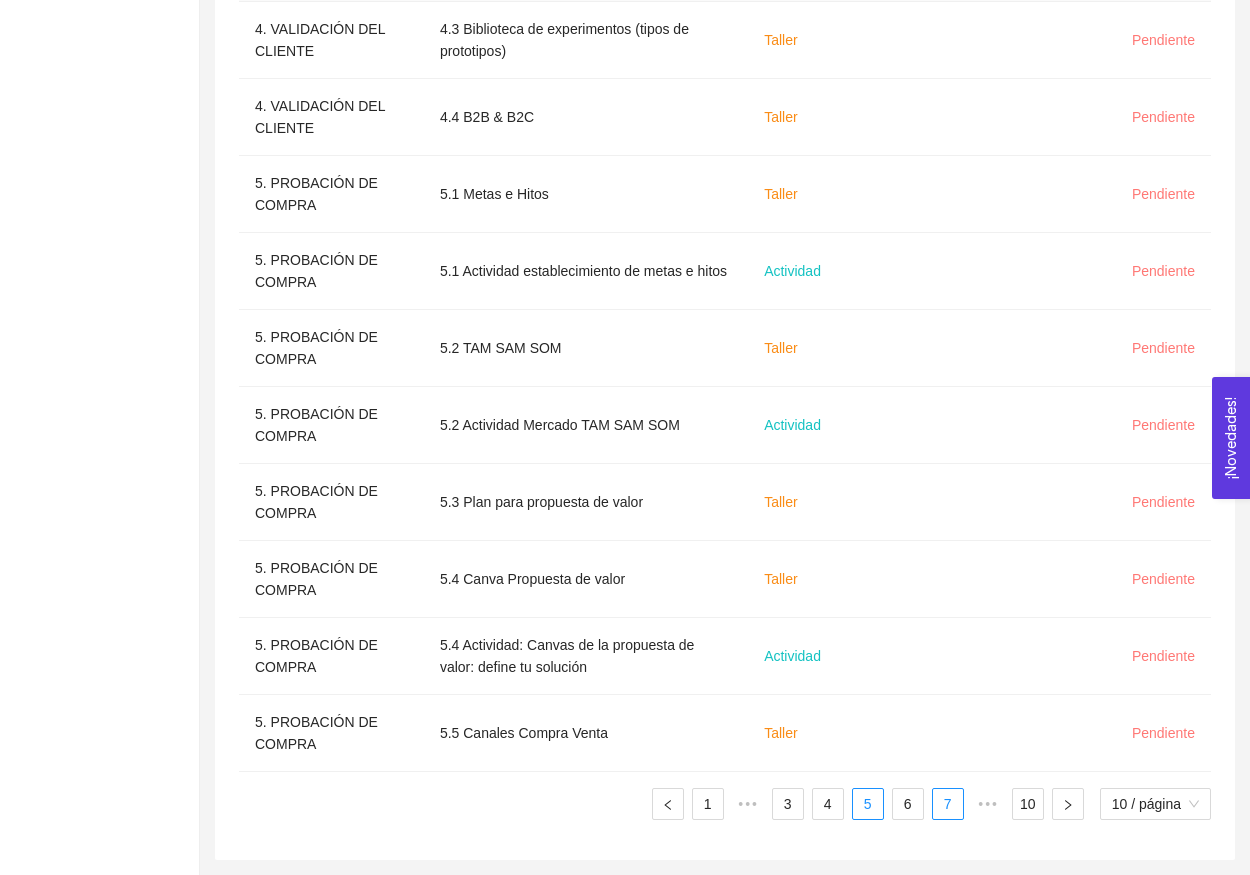 drag, startPoint x: 931, startPoint y: 813, endPoint x: 918, endPoint y: 813, distance: 13 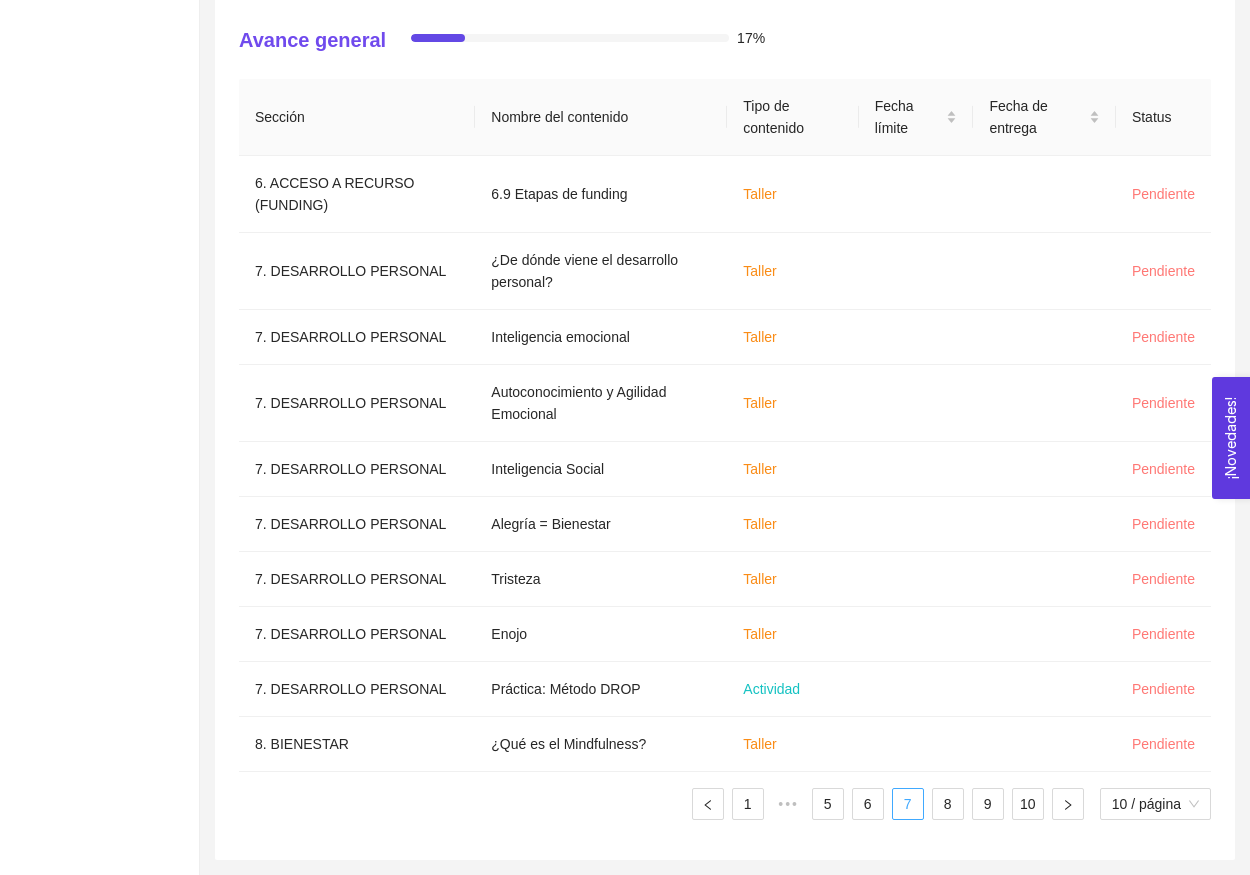 click on "7" at bounding box center [908, 804] 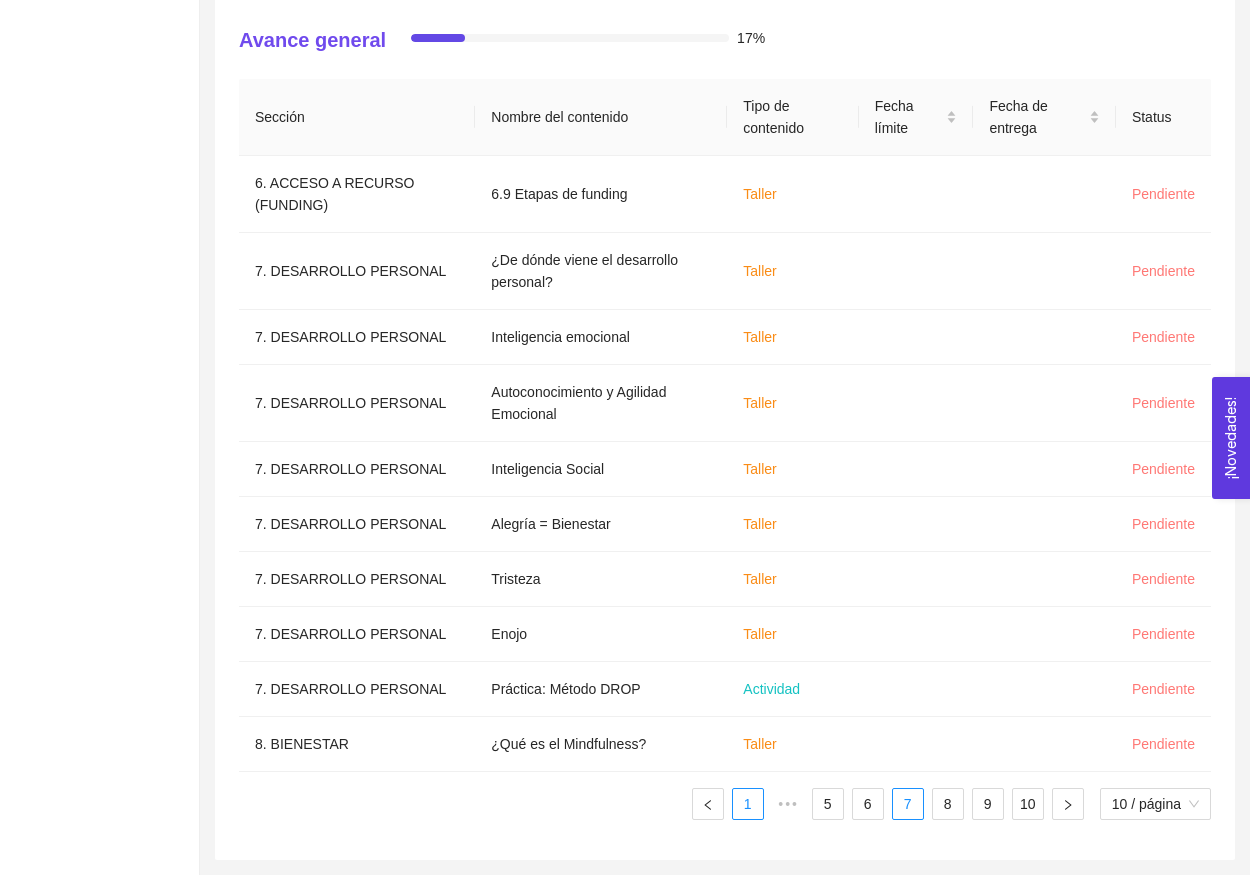 click on "1" at bounding box center (748, 804) 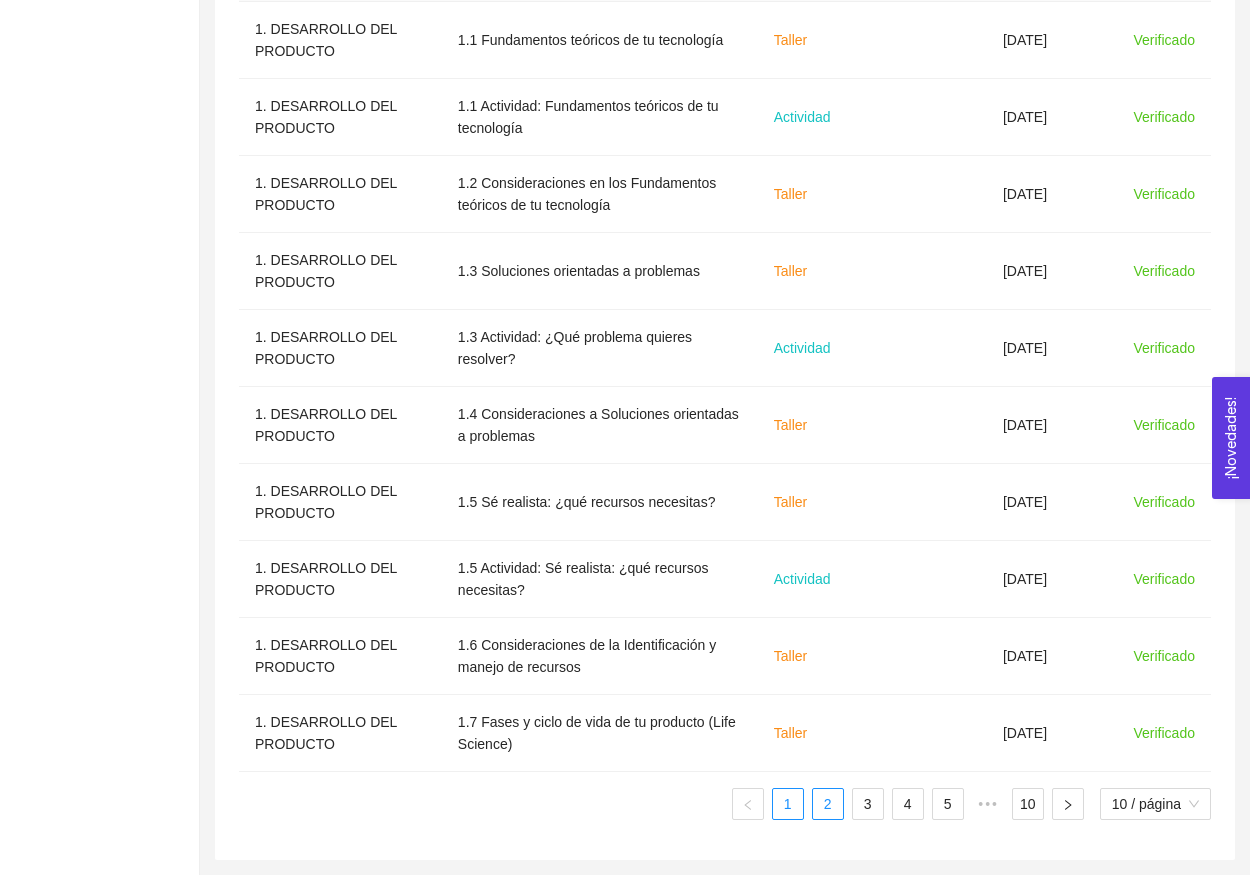 scroll, scrollTop: 757, scrollLeft: 0, axis: vertical 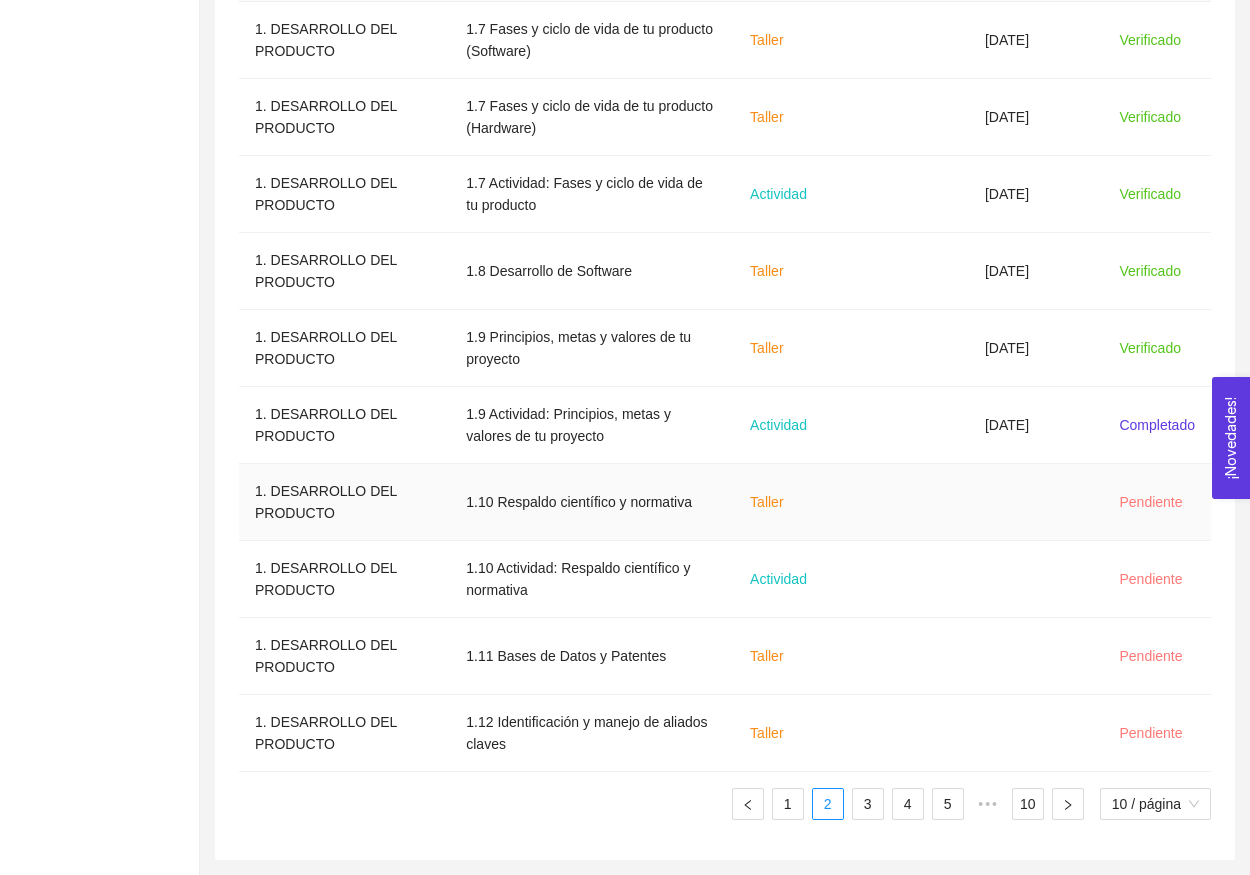 click on "1.10 Respaldo científico y normativa" at bounding box center [592, 502] 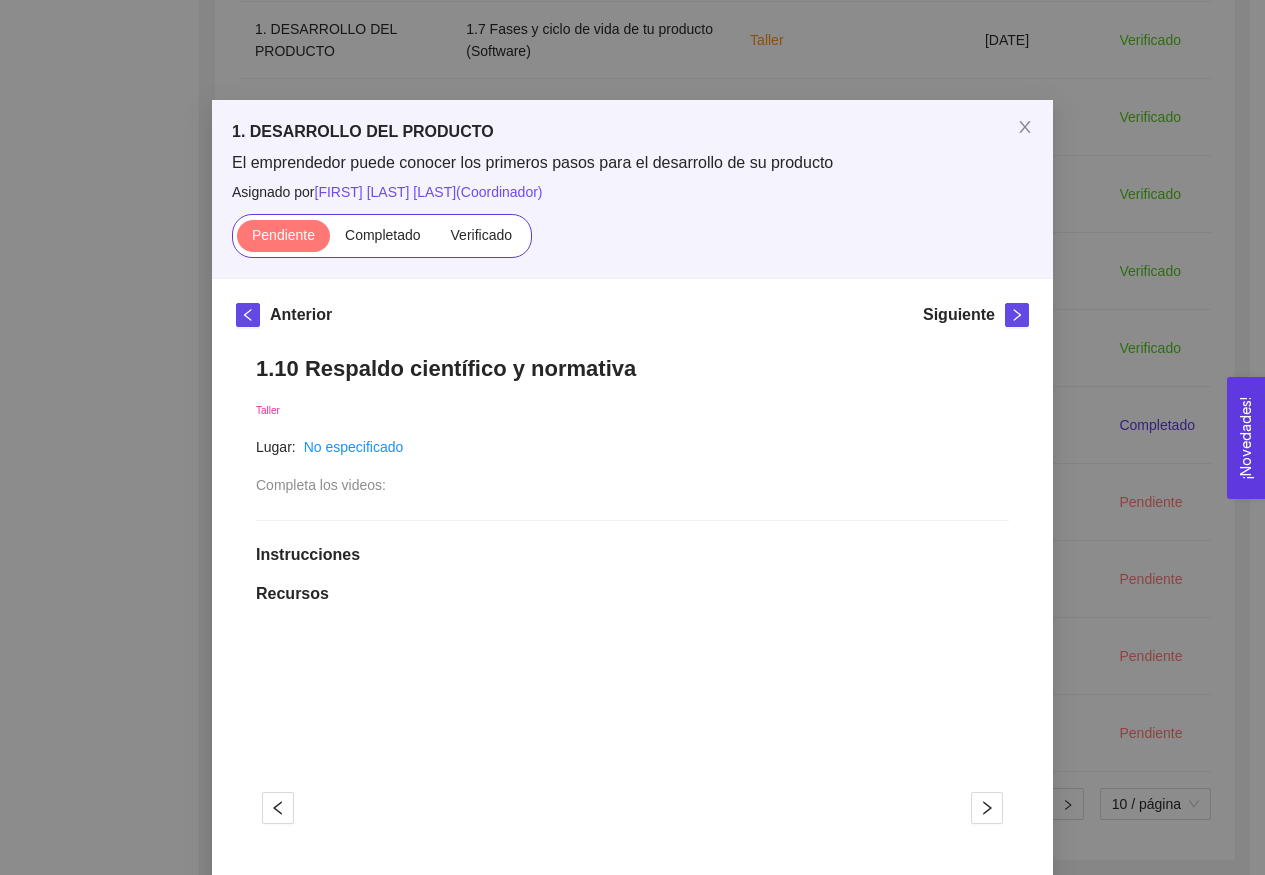 click on "1. DESARROLLO DEL PRODUCTO El emprendedor puede conocer los primeros pasos para el desarrollo de su producto
Asignado por  [FIRST] [LAST]   ( Coordinador ) Pendiente Completado Verificado Anterior Siguiente 1.10 Respaldo científico y normativa Taller Lugar: No especificado Completa los videos: Instrucciones Recursos 1 2 link https://youtu.be/5wpvLpTegLo link https://youtu.be/QOcA_Tjmo4s Historial de entrega No hay datos Comentarios Enviar comentarios Cancelar Aceptar" at bounding box center [632, 437] 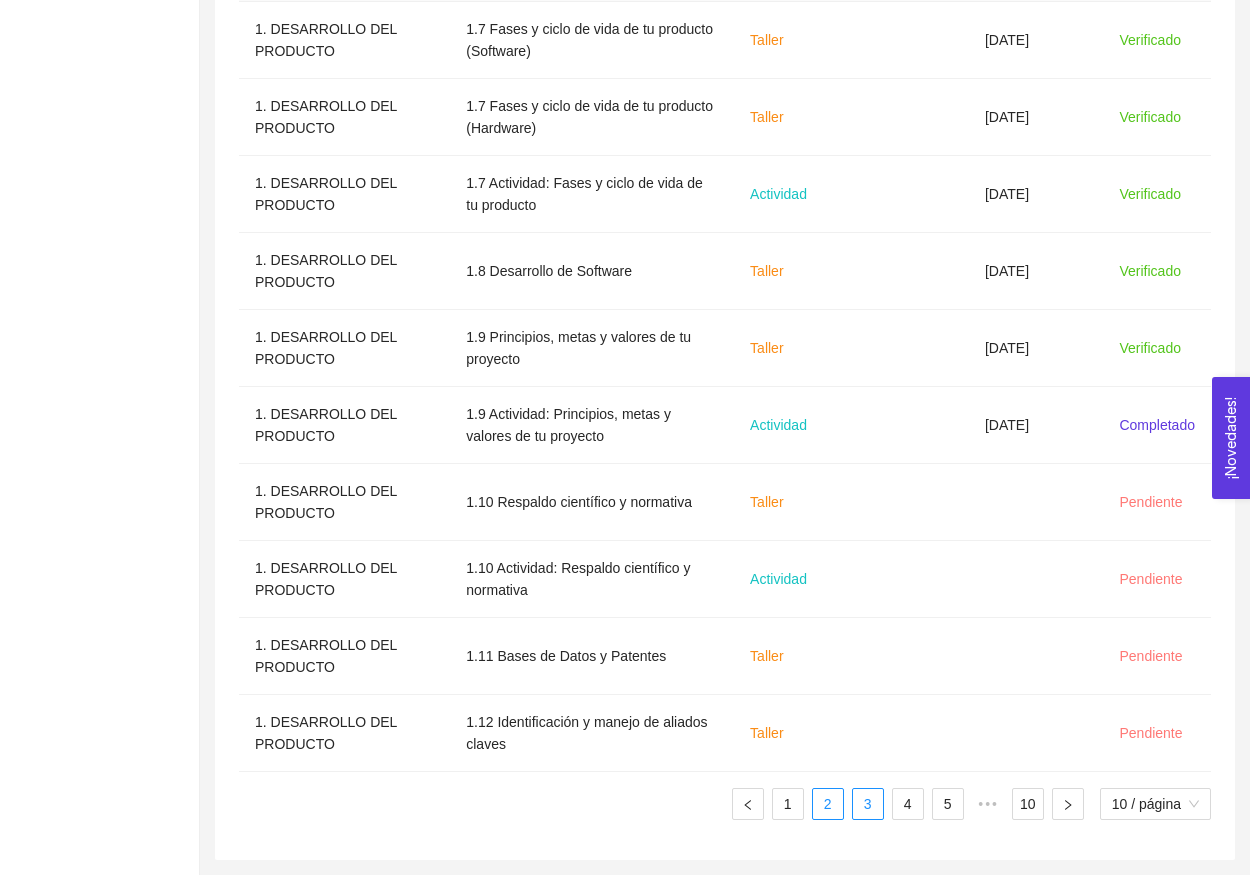 scroll, scrollTop: 757, scrollLeft: 0, axis: vertical 